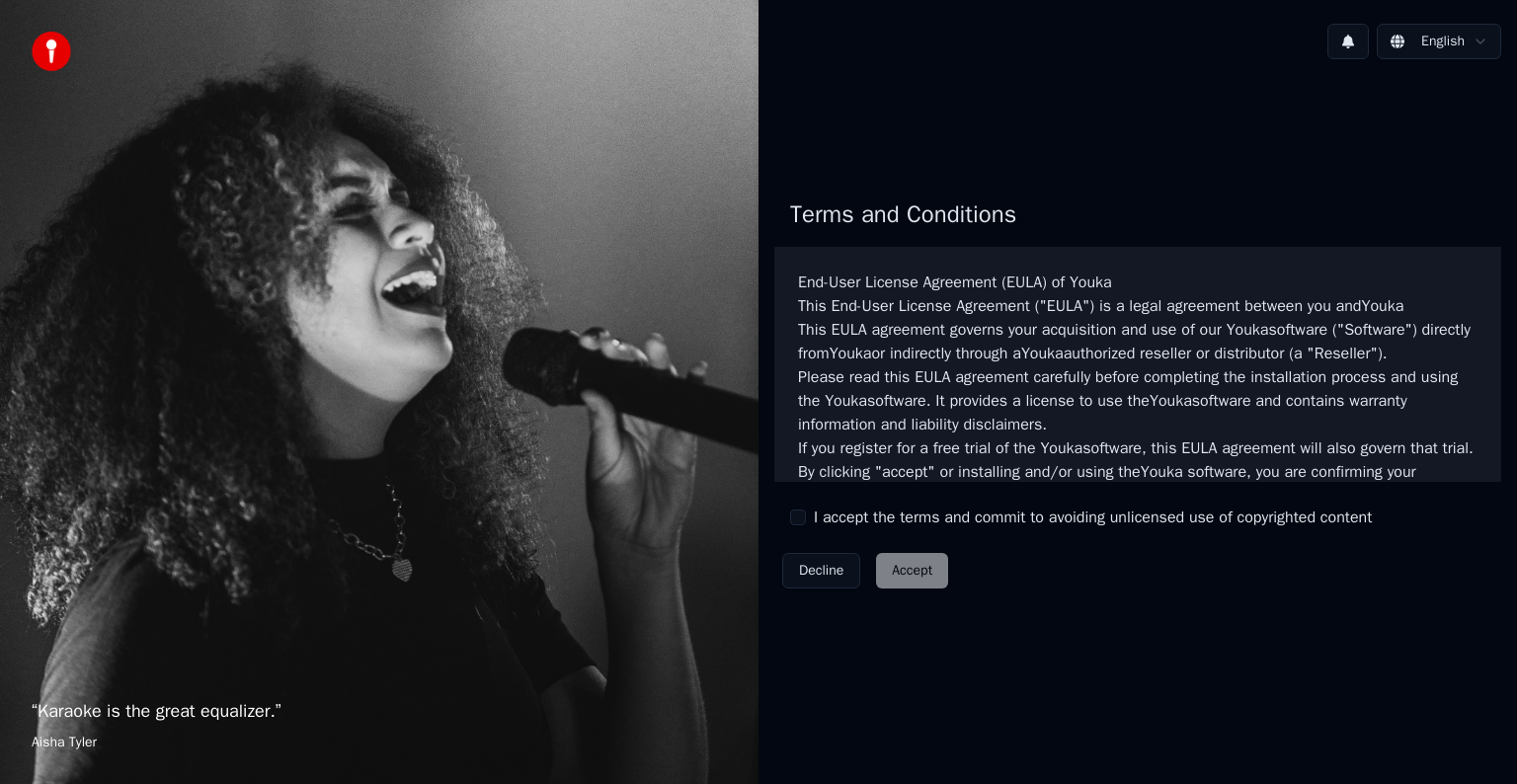 scroll, scrollTop: 0, scrollLeft: 0, axis: both 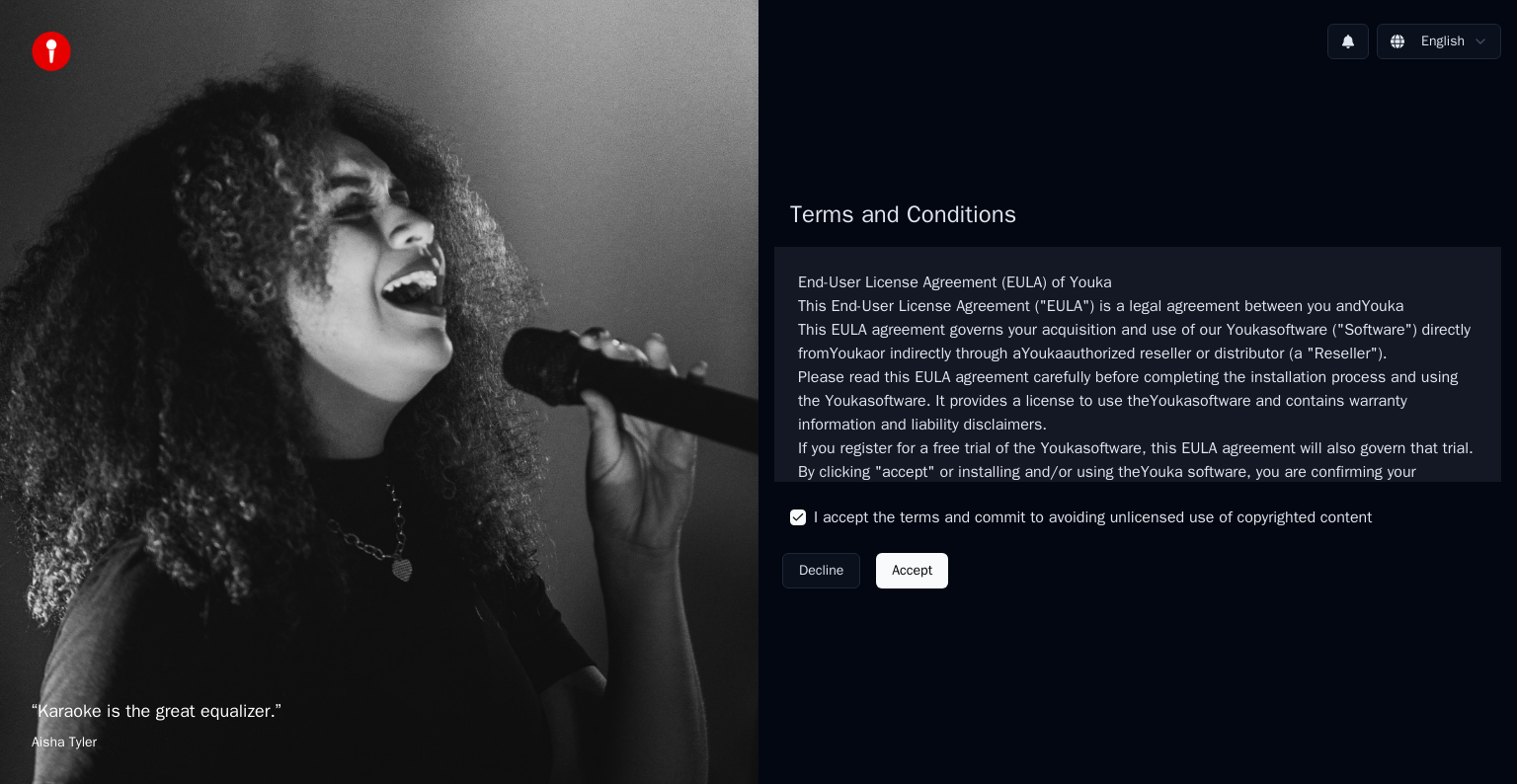 click on "Accept" at bounding box center [912, 571] 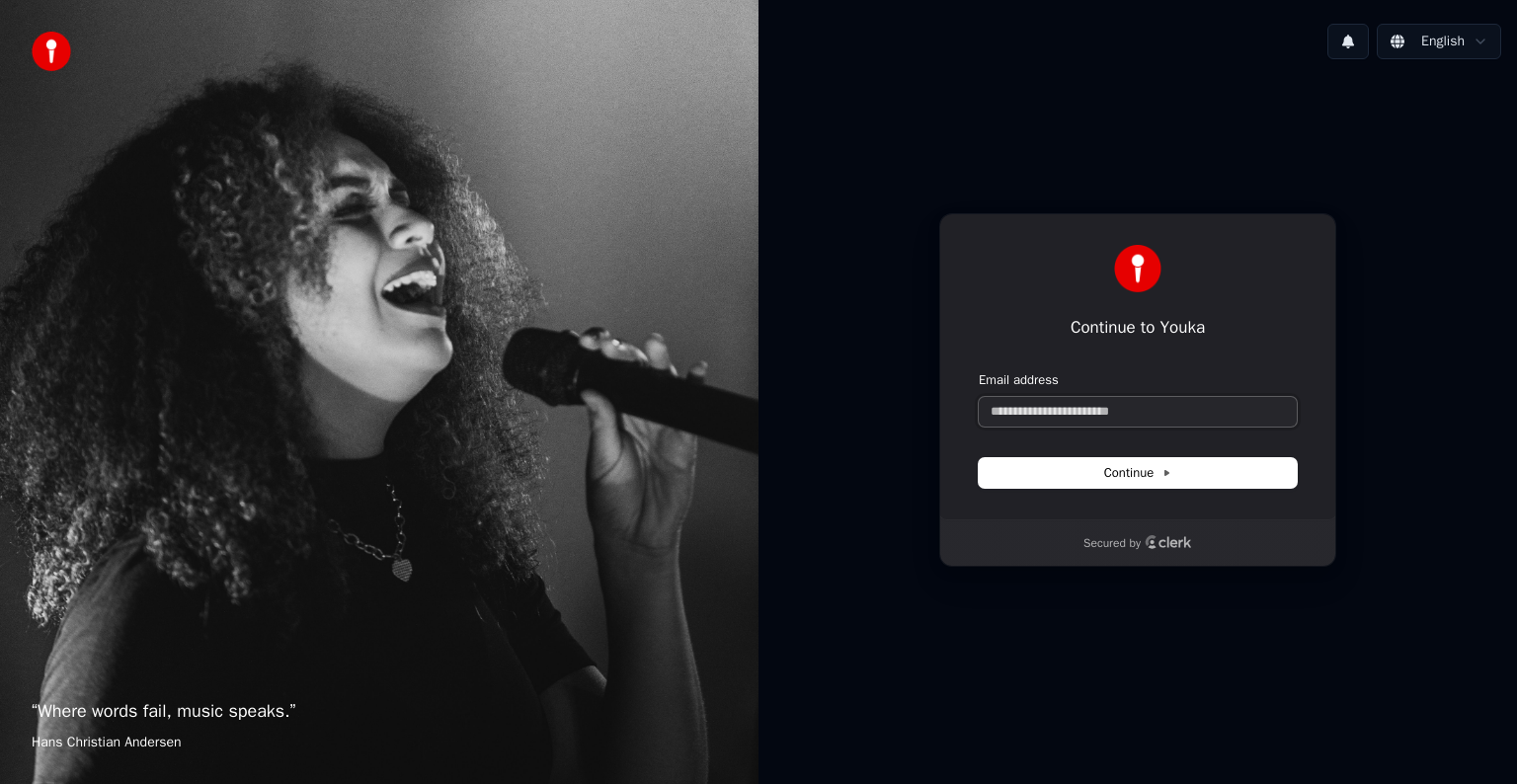 click on "Email address" at bounding box center (1138, 412) 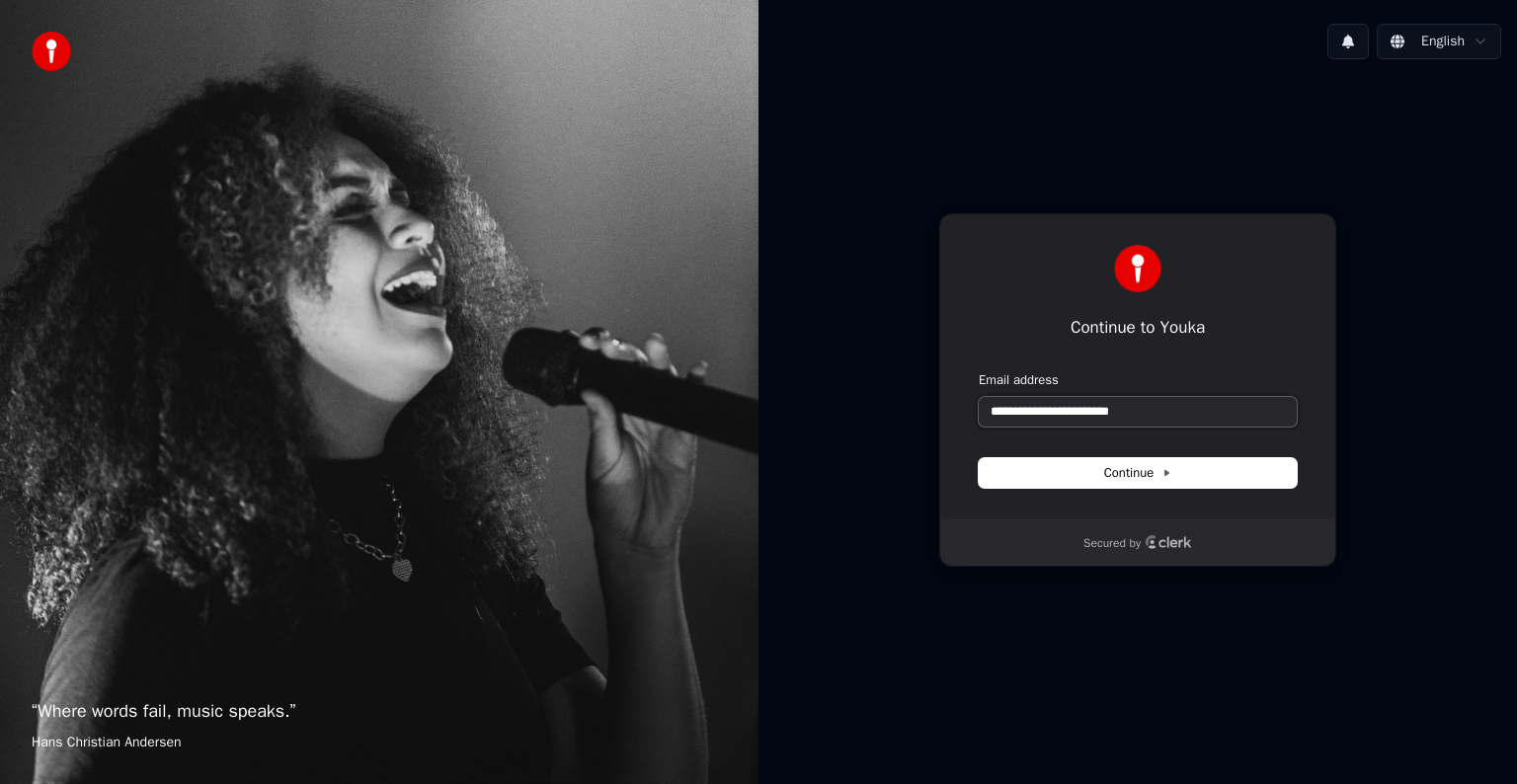 click on "**********" at bounding box center (1138, 412) 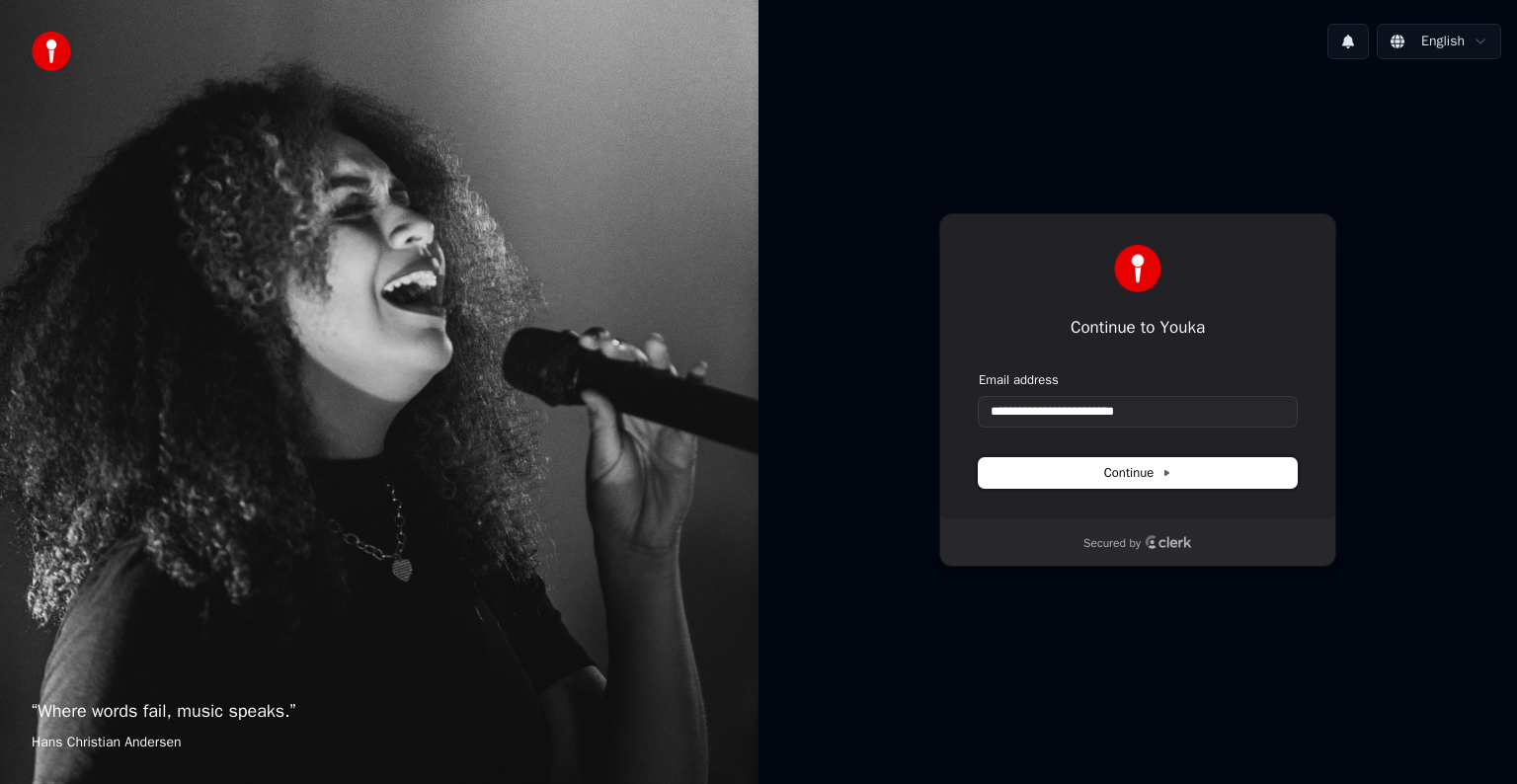 click on "Continue" at bounding box center (1138, 473) 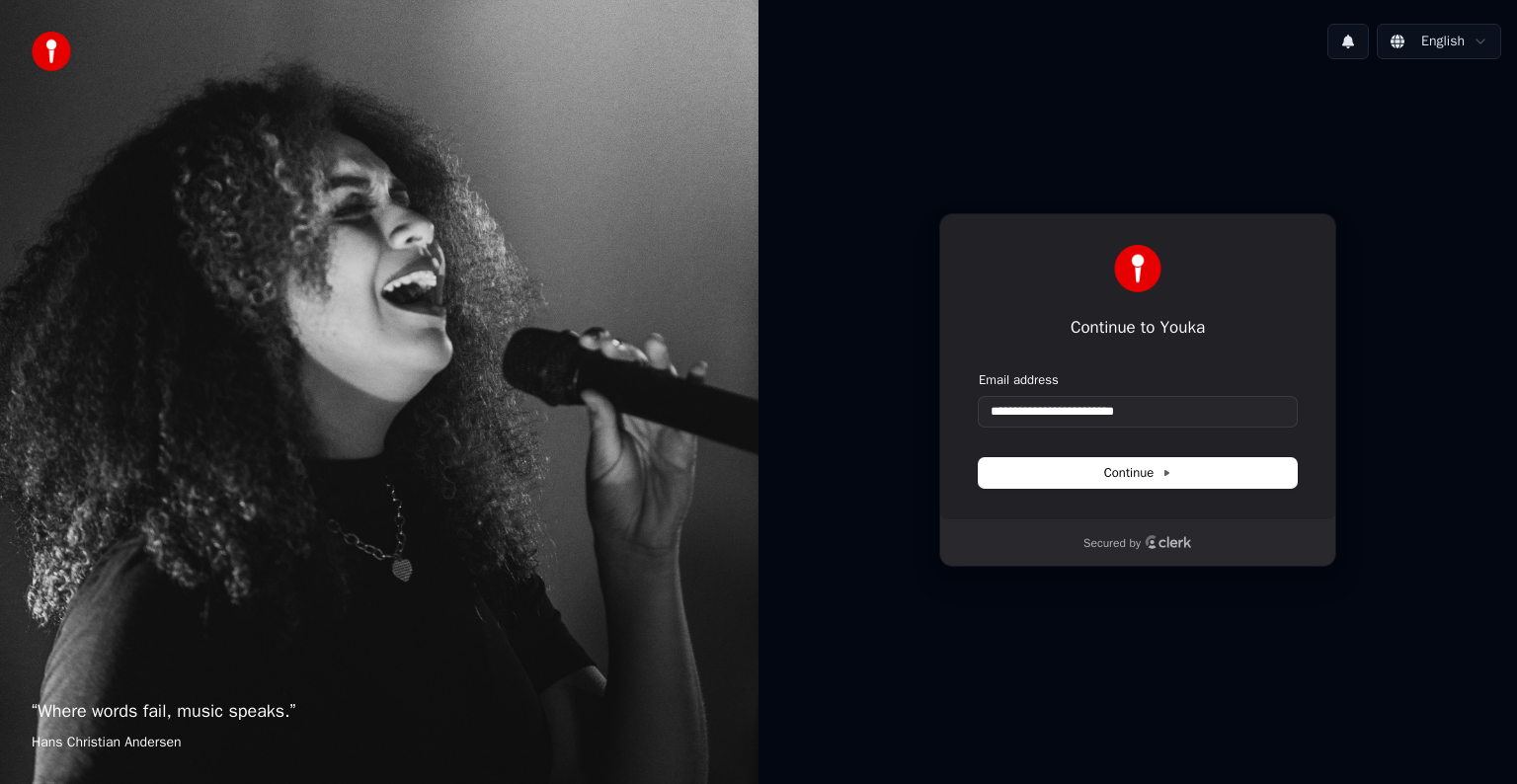 type on "**********" 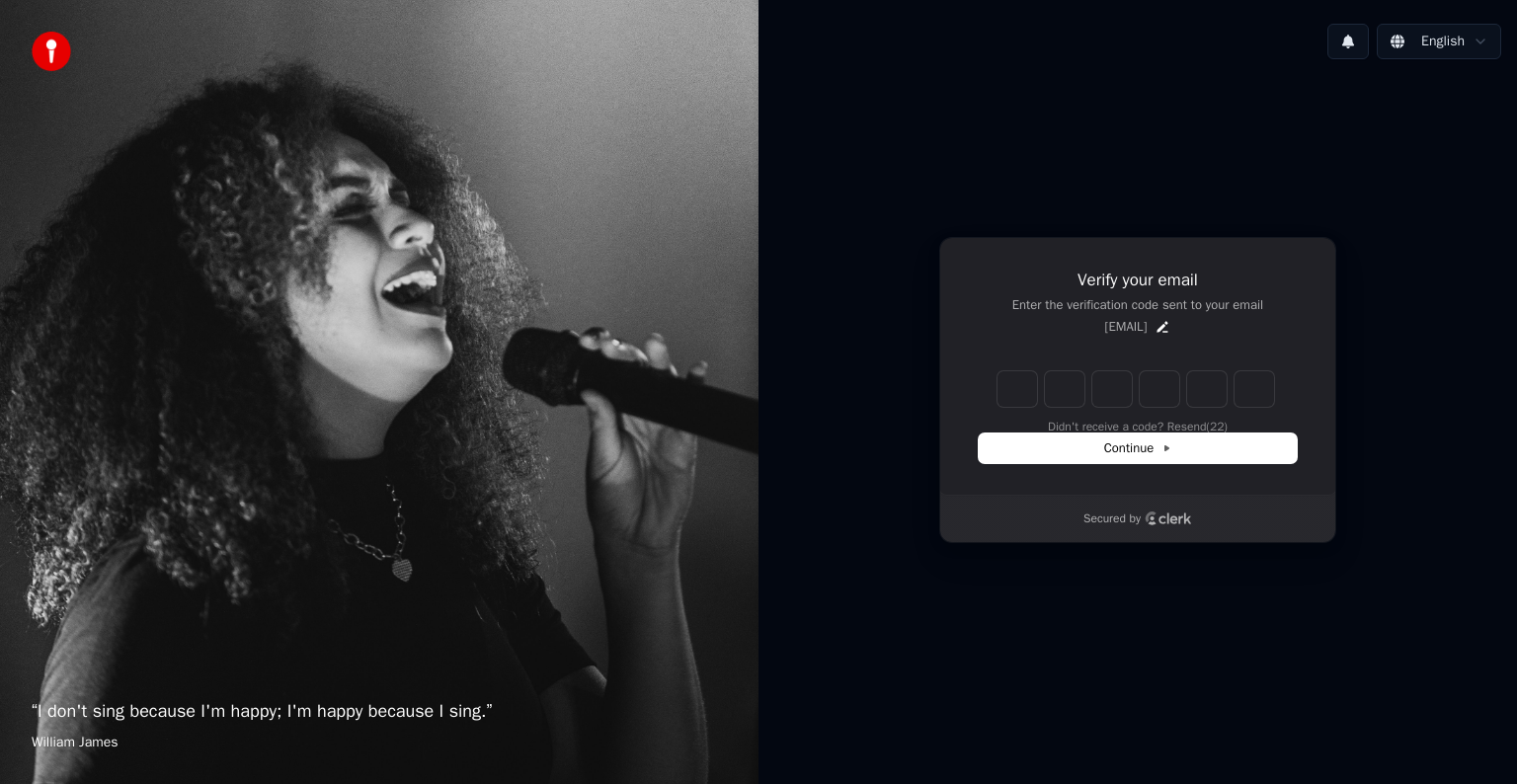 type on "*" 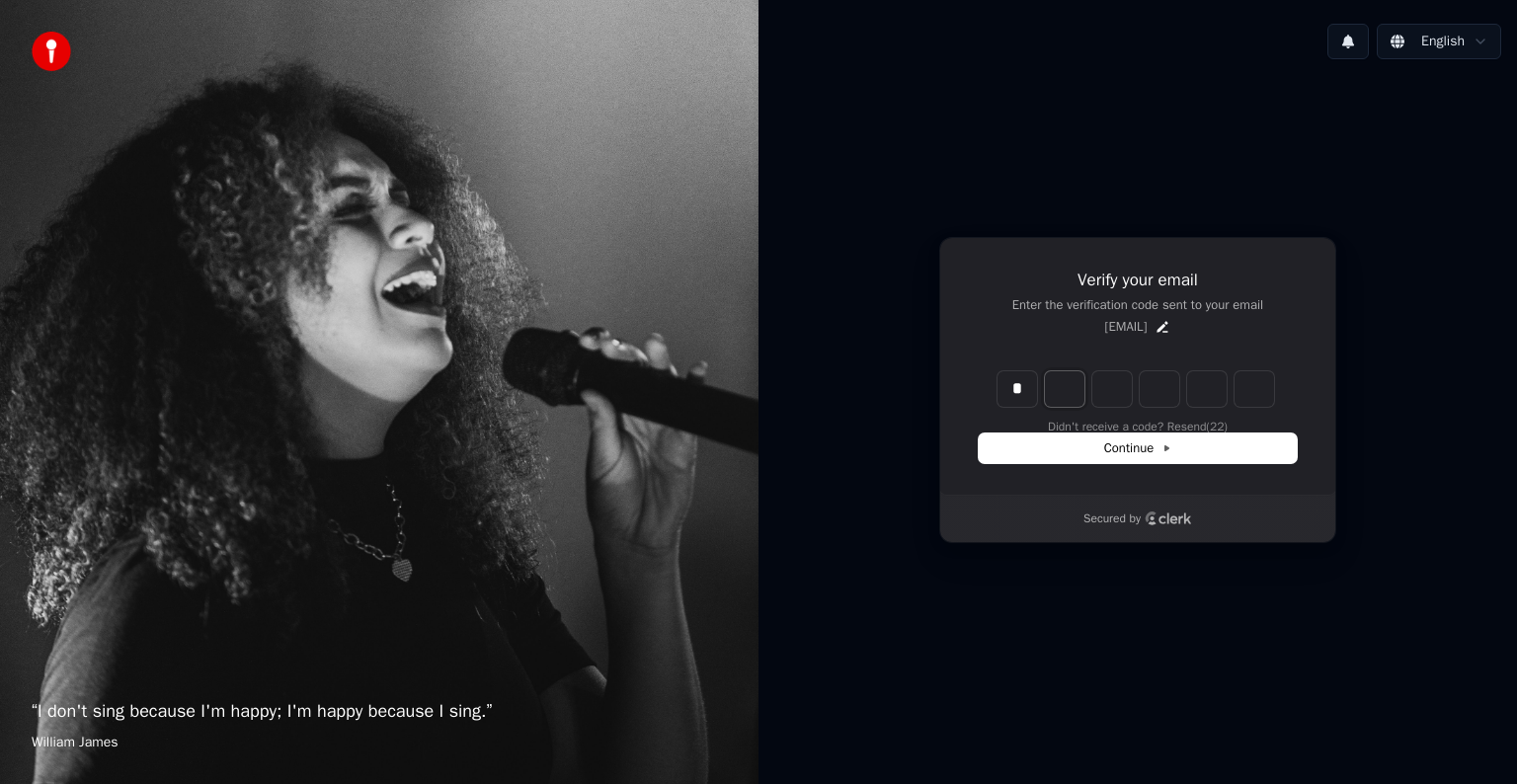 type on "*" 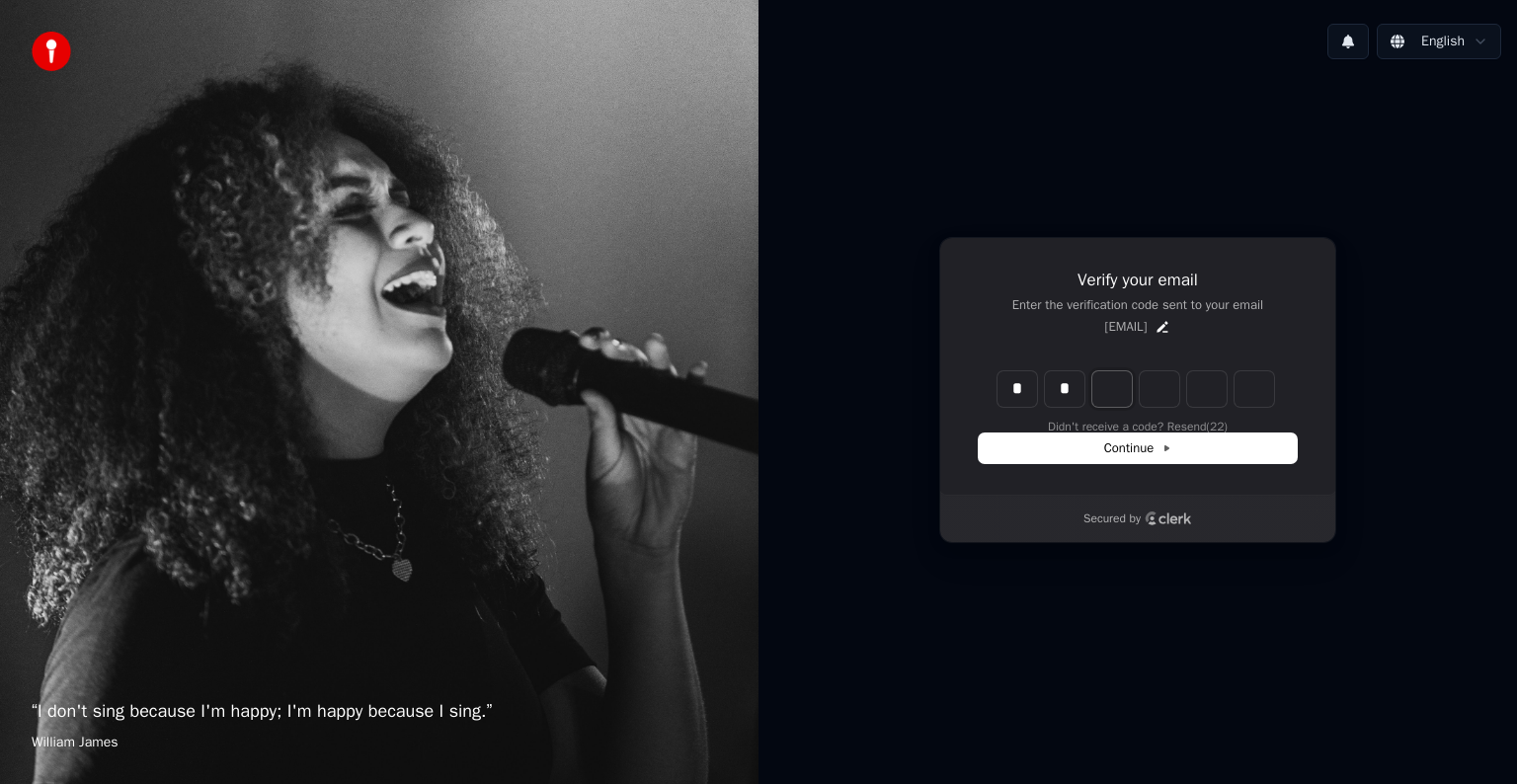 type on "**" 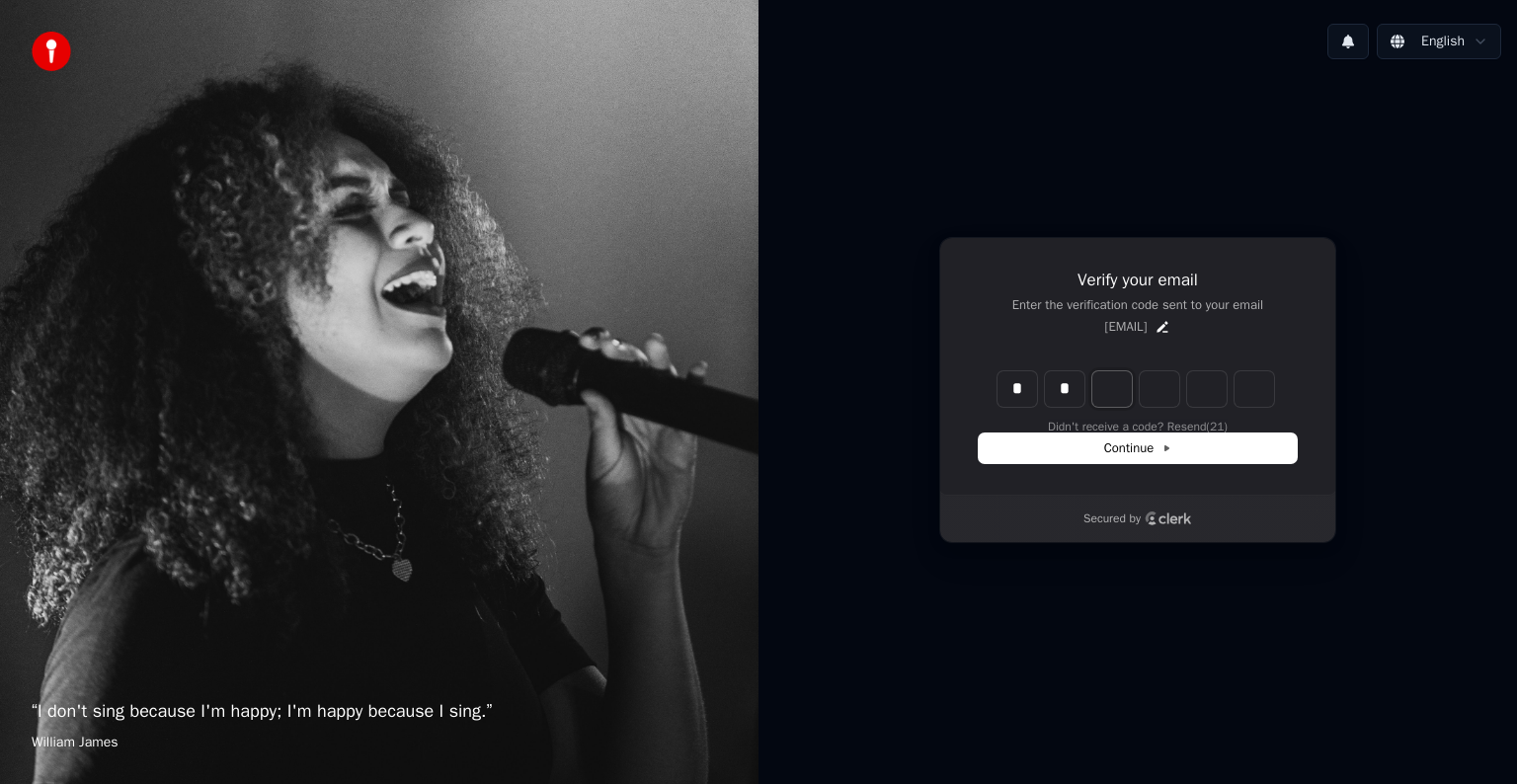 type on "*" 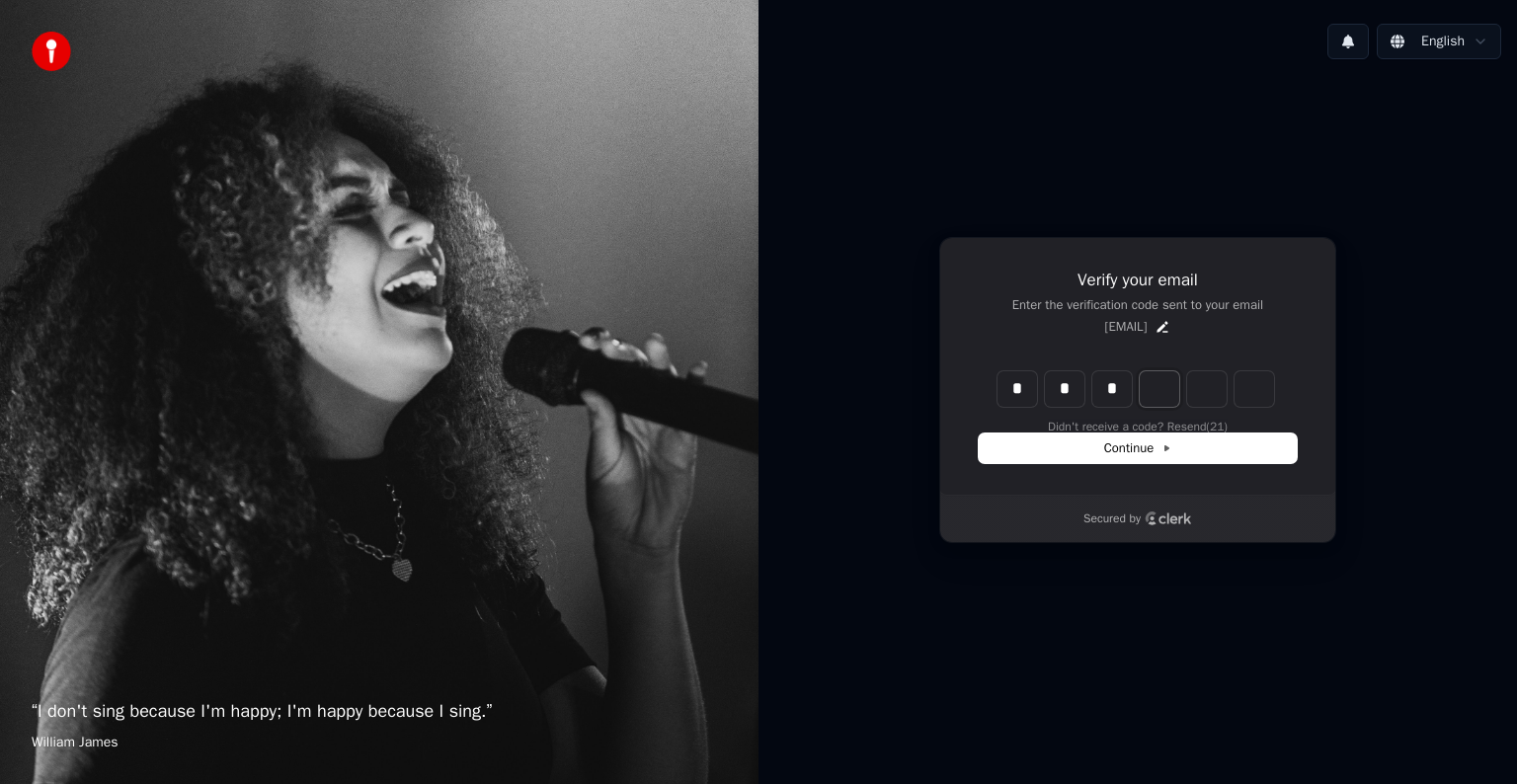 type on "***" 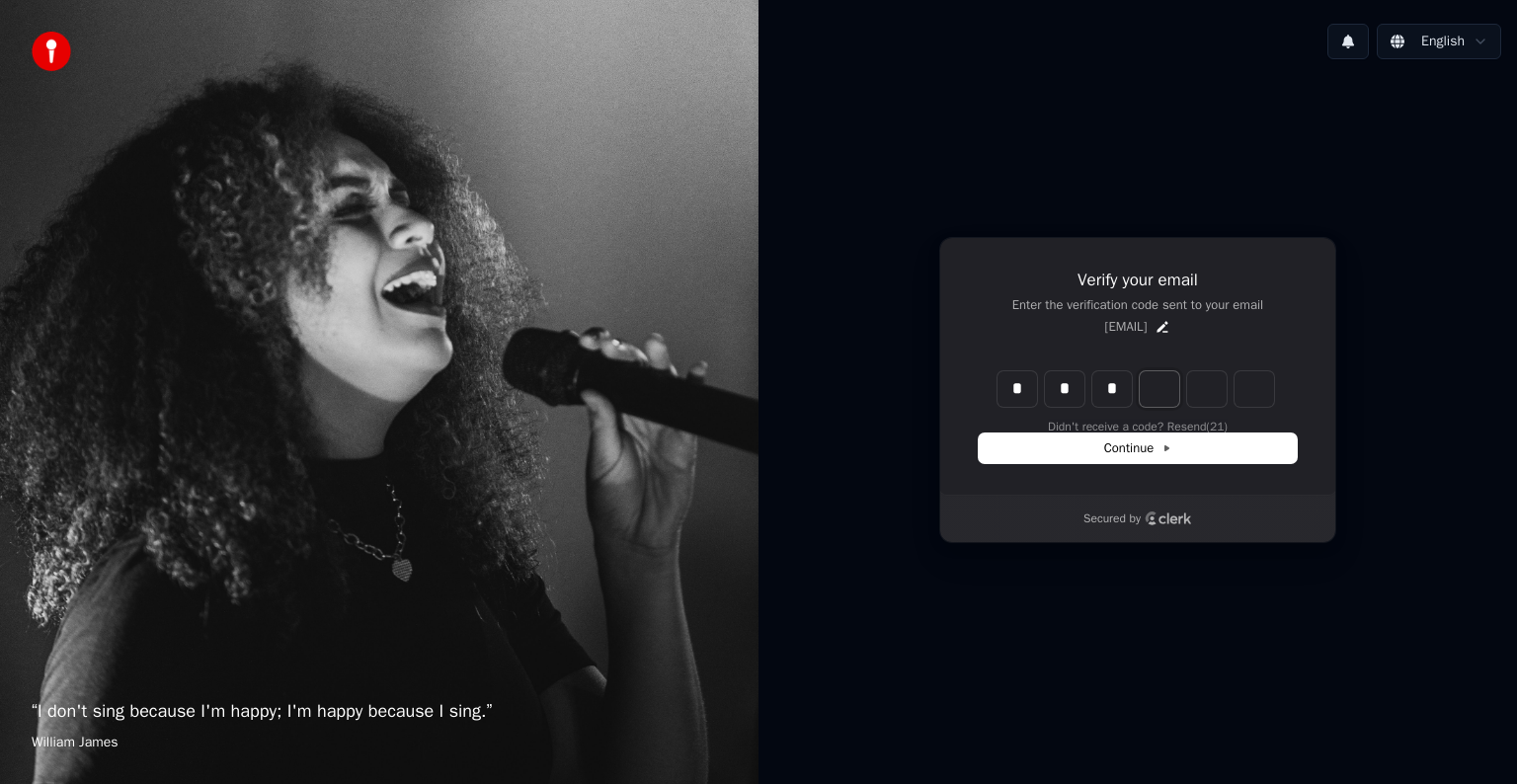 type on "*" 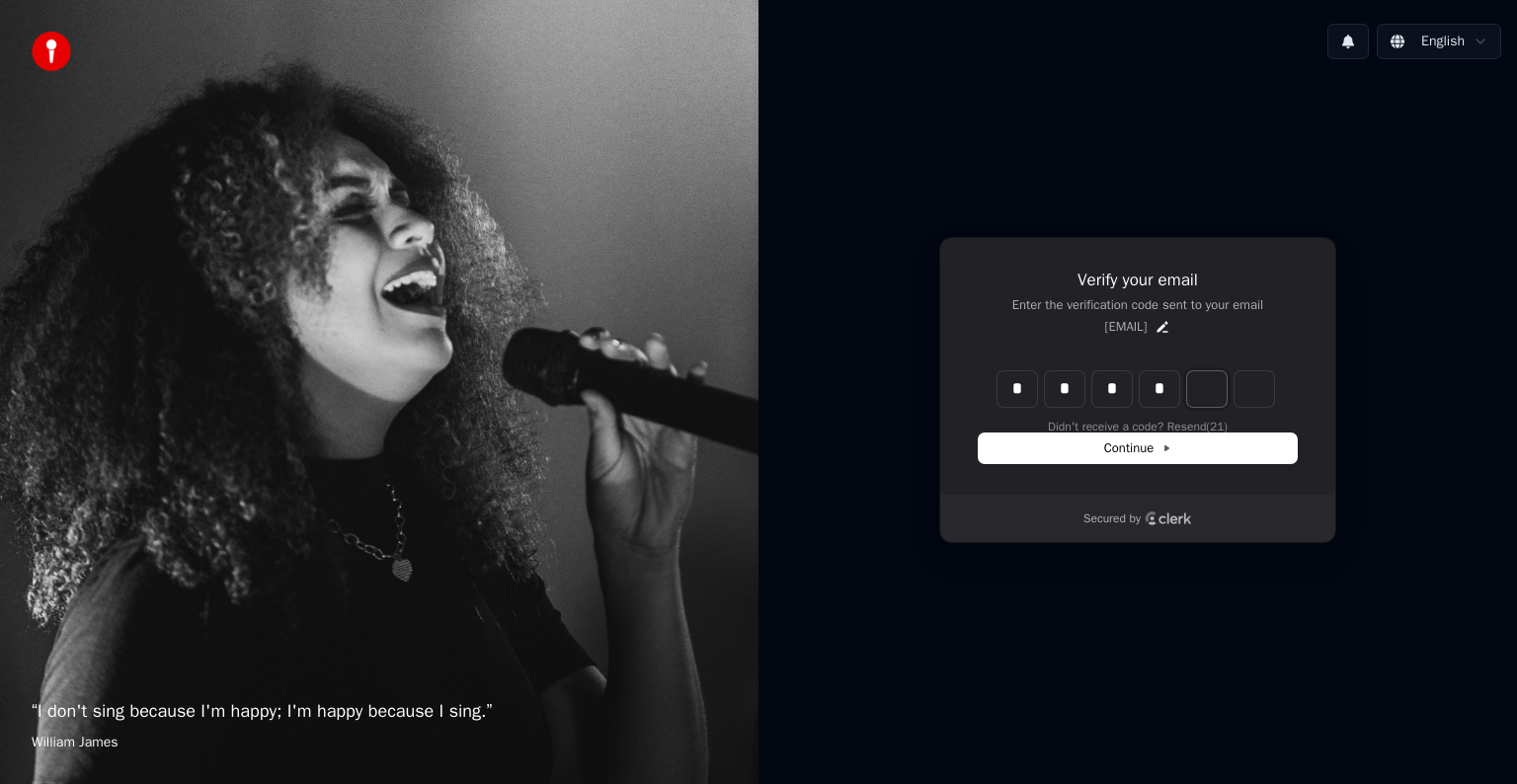 type on "****" 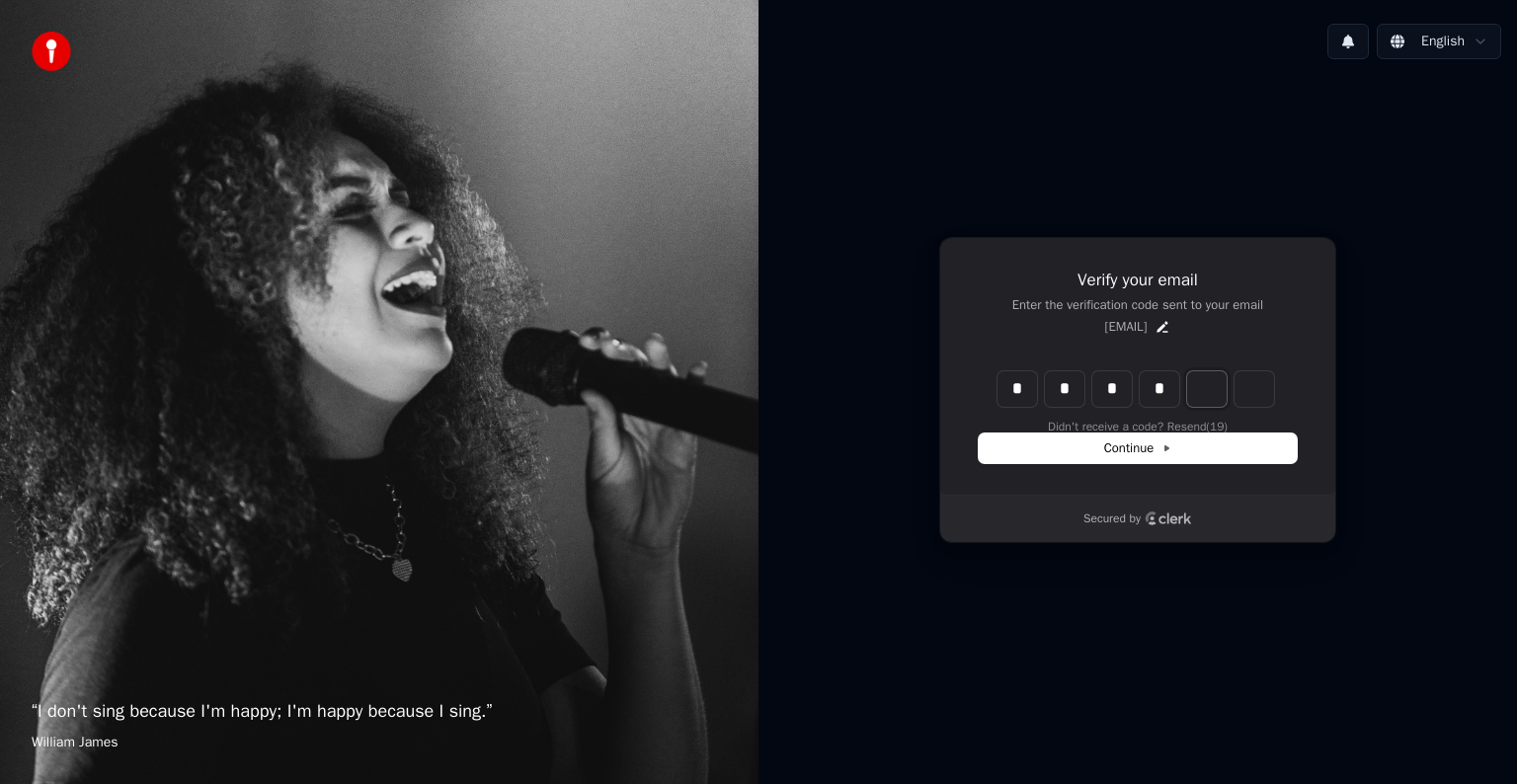 type on "*" 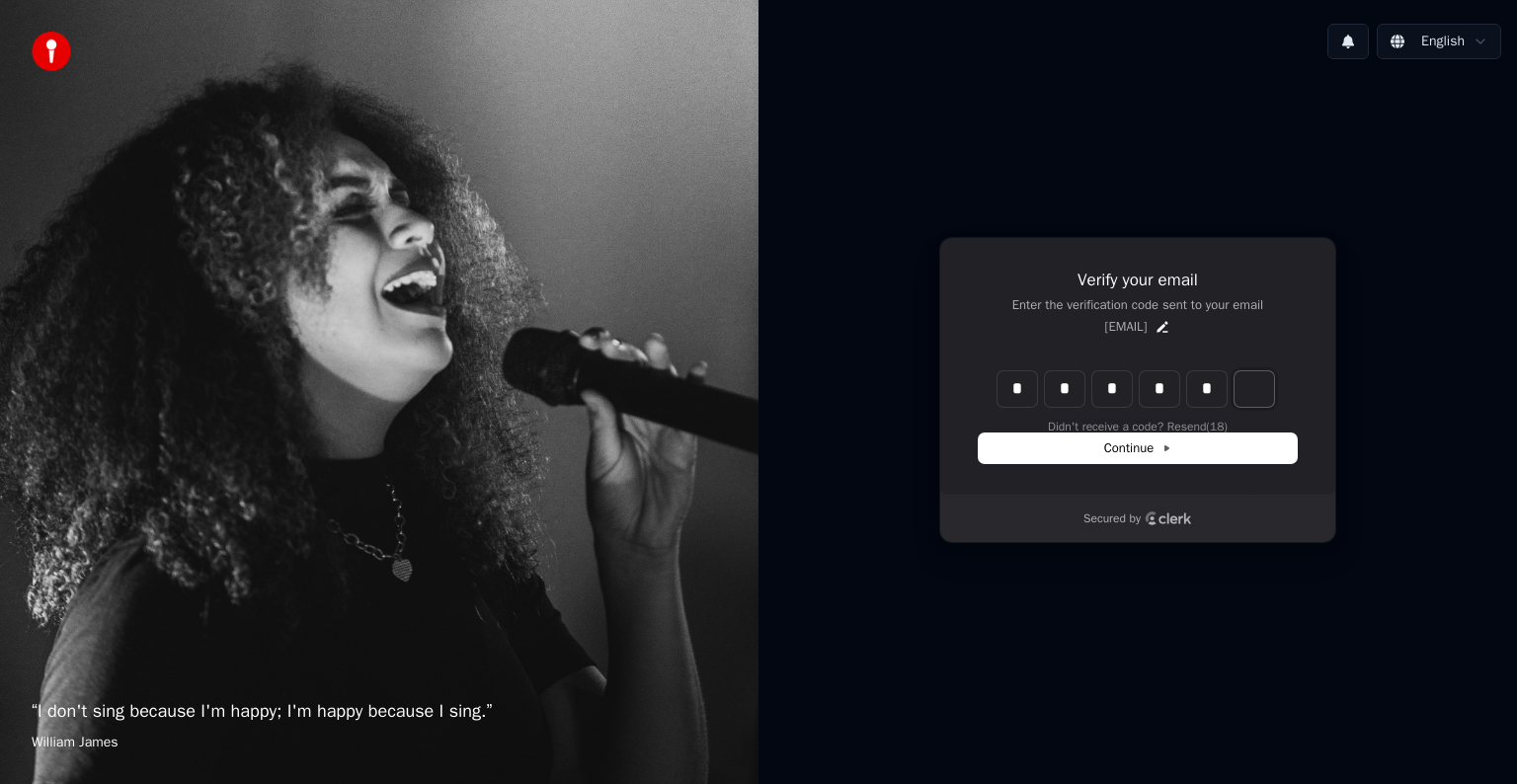 type on "******" 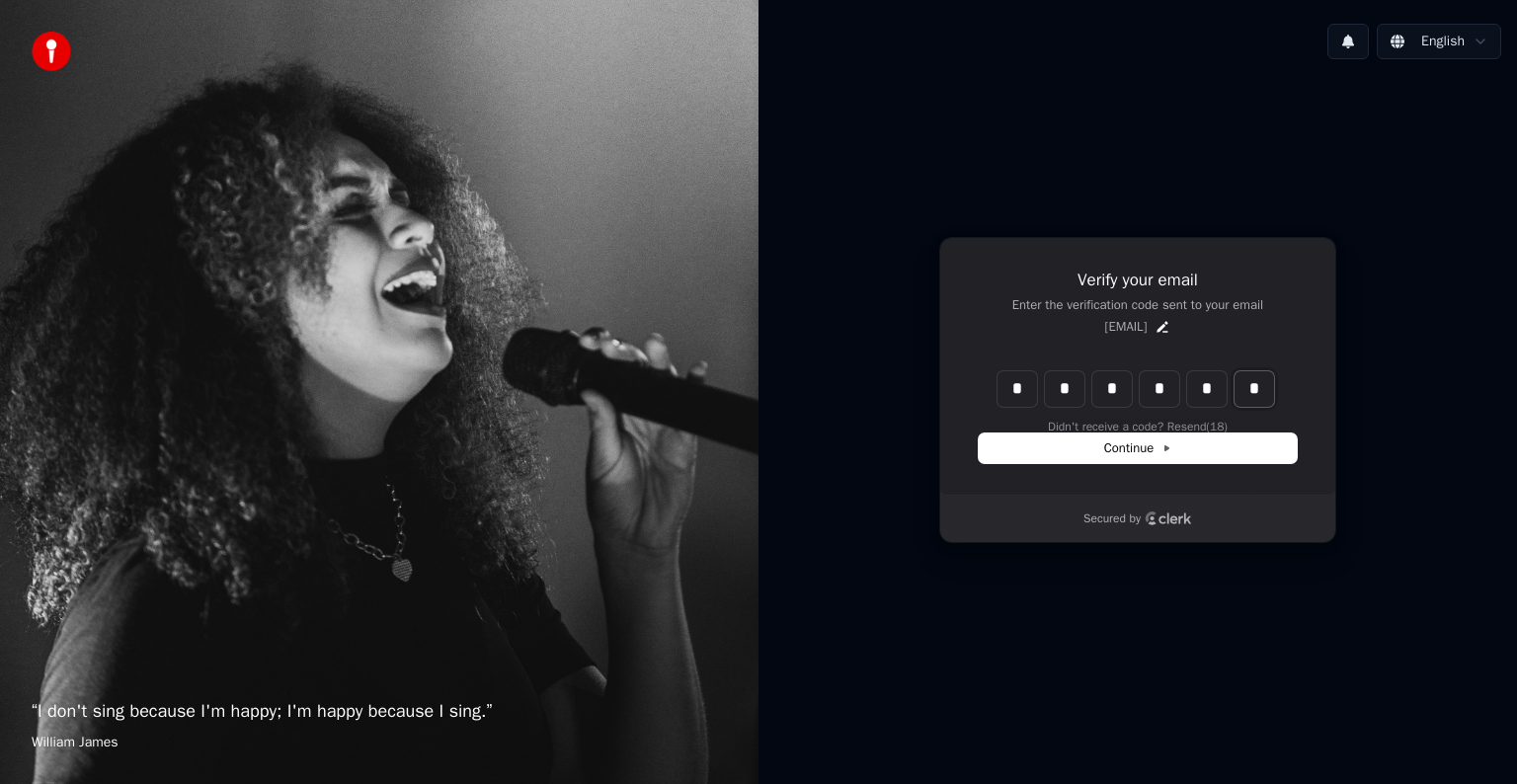 type on "*" 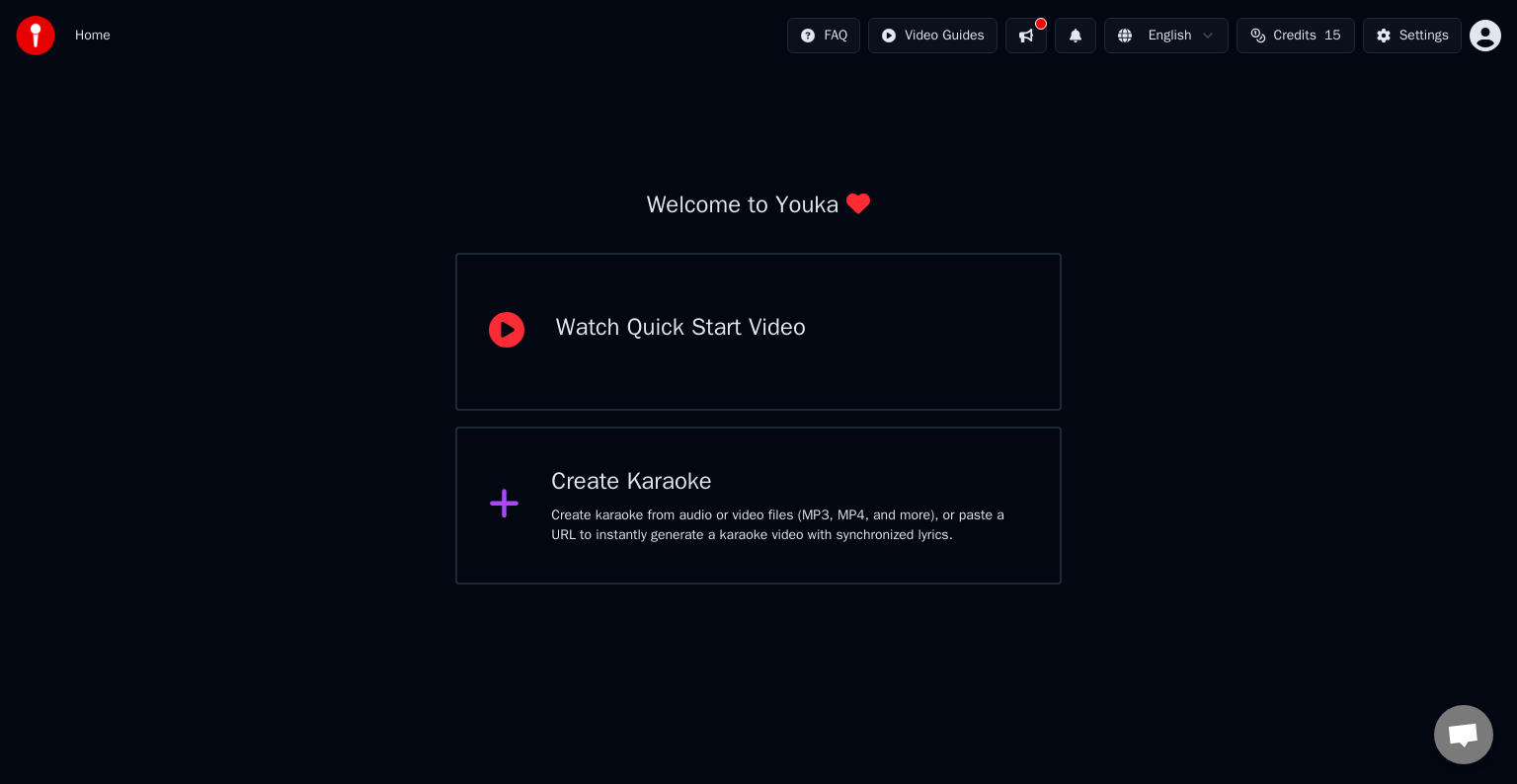 click on "Watch Quick Start Video" at bounding box center (680, 332) 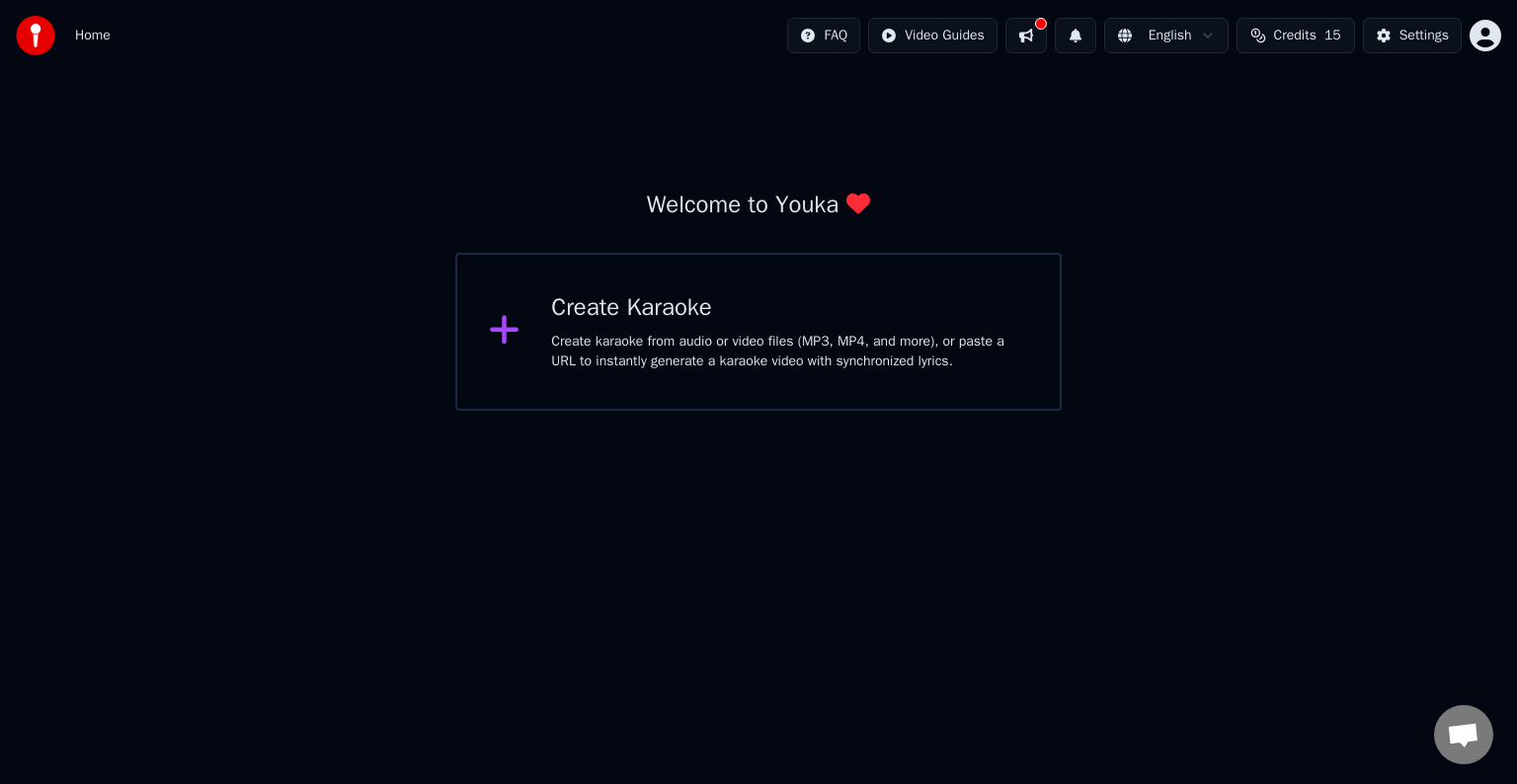 click on "Create Karaoke" at bounding box center [789, 308] 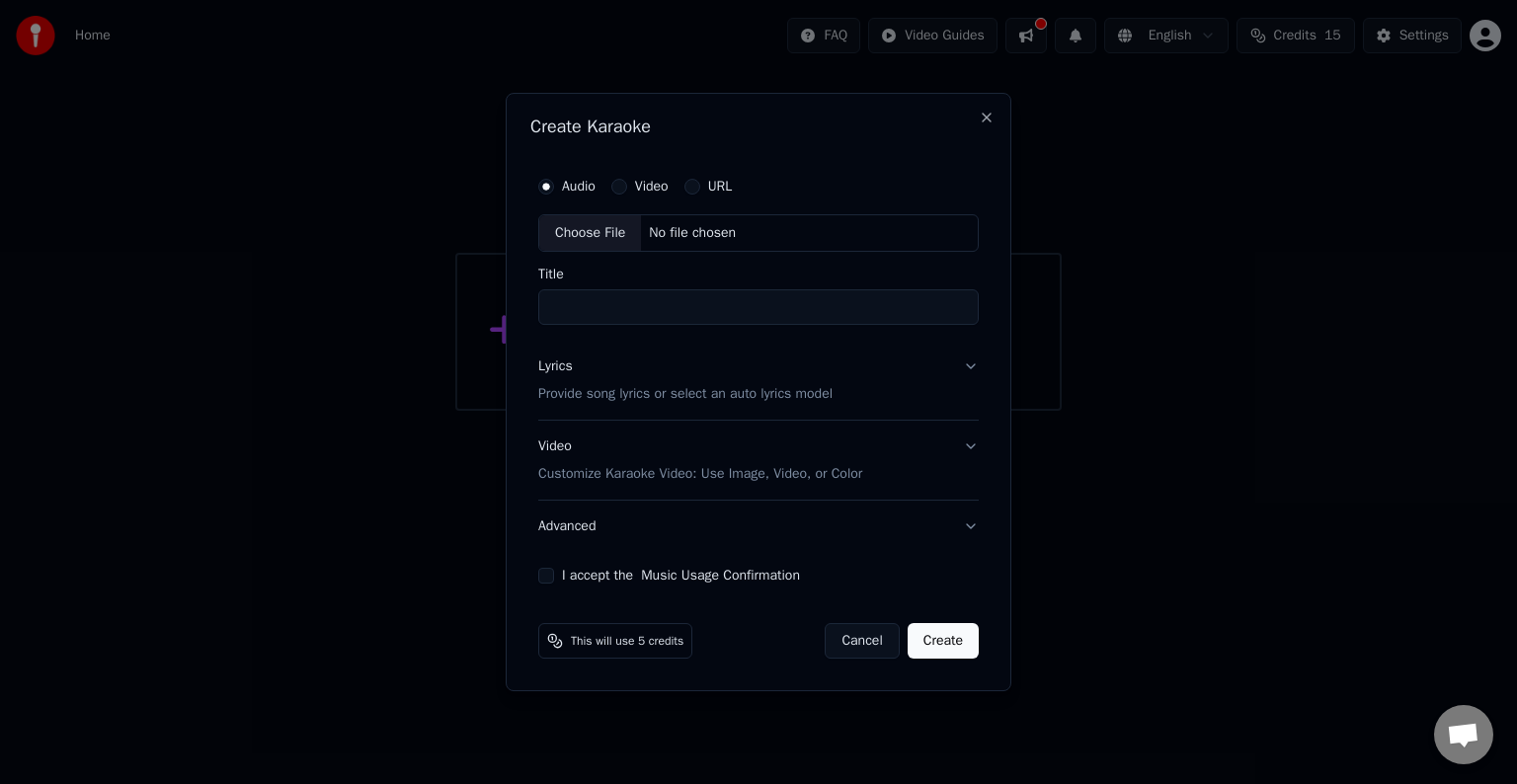 click on "Title" at bounding box center (758, 307) 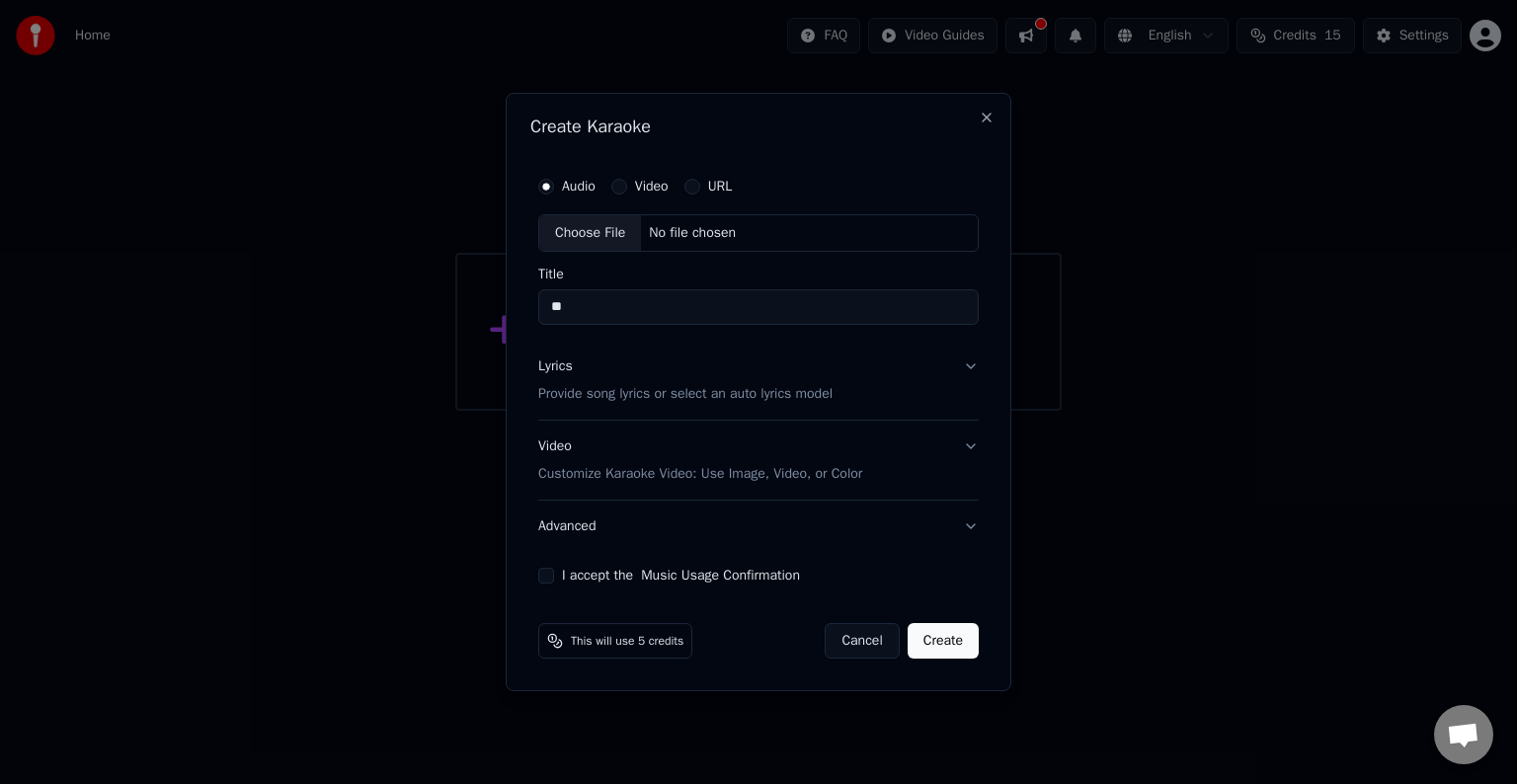 type on "*" 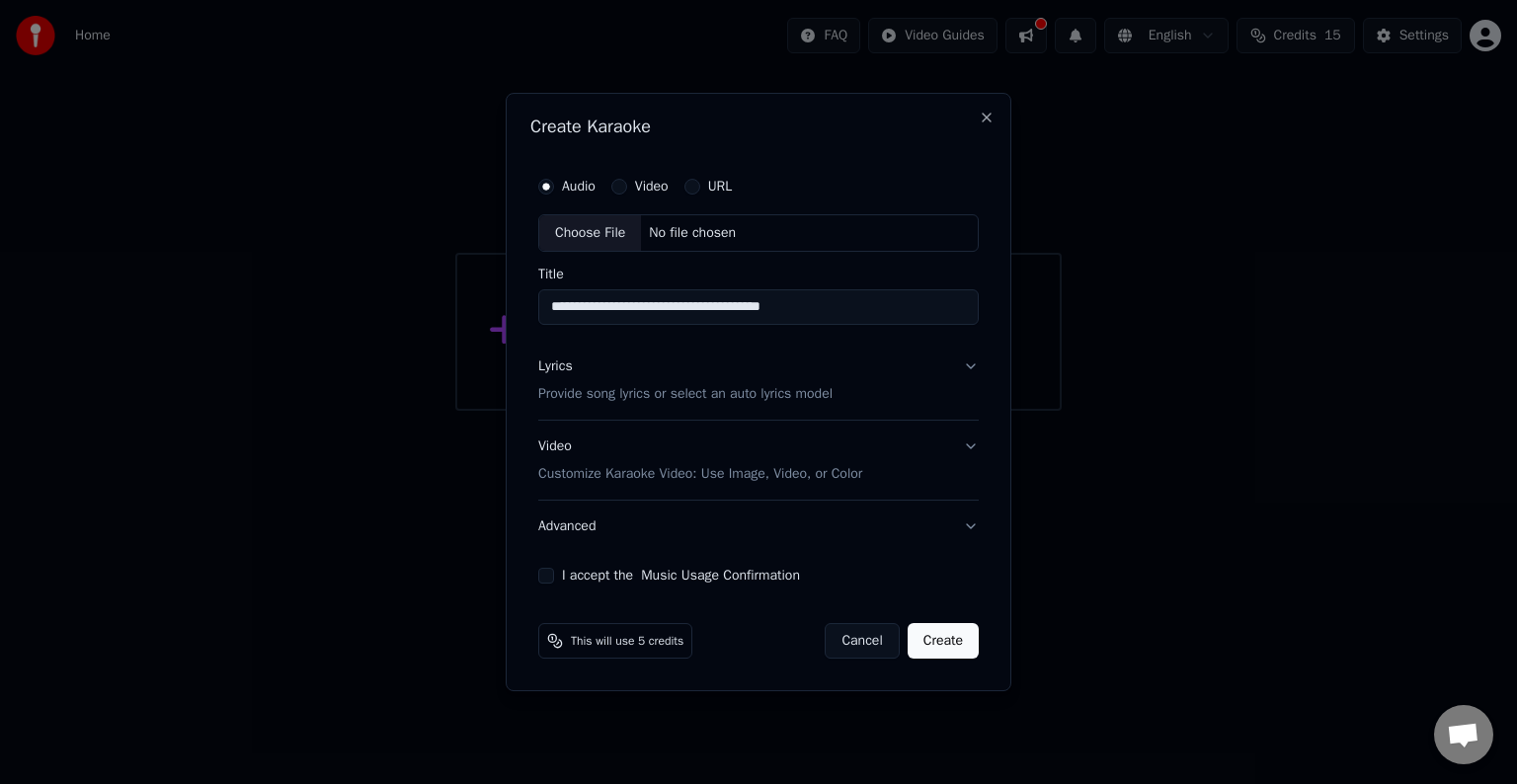 click on "**********" at bounding box center [758, 307] 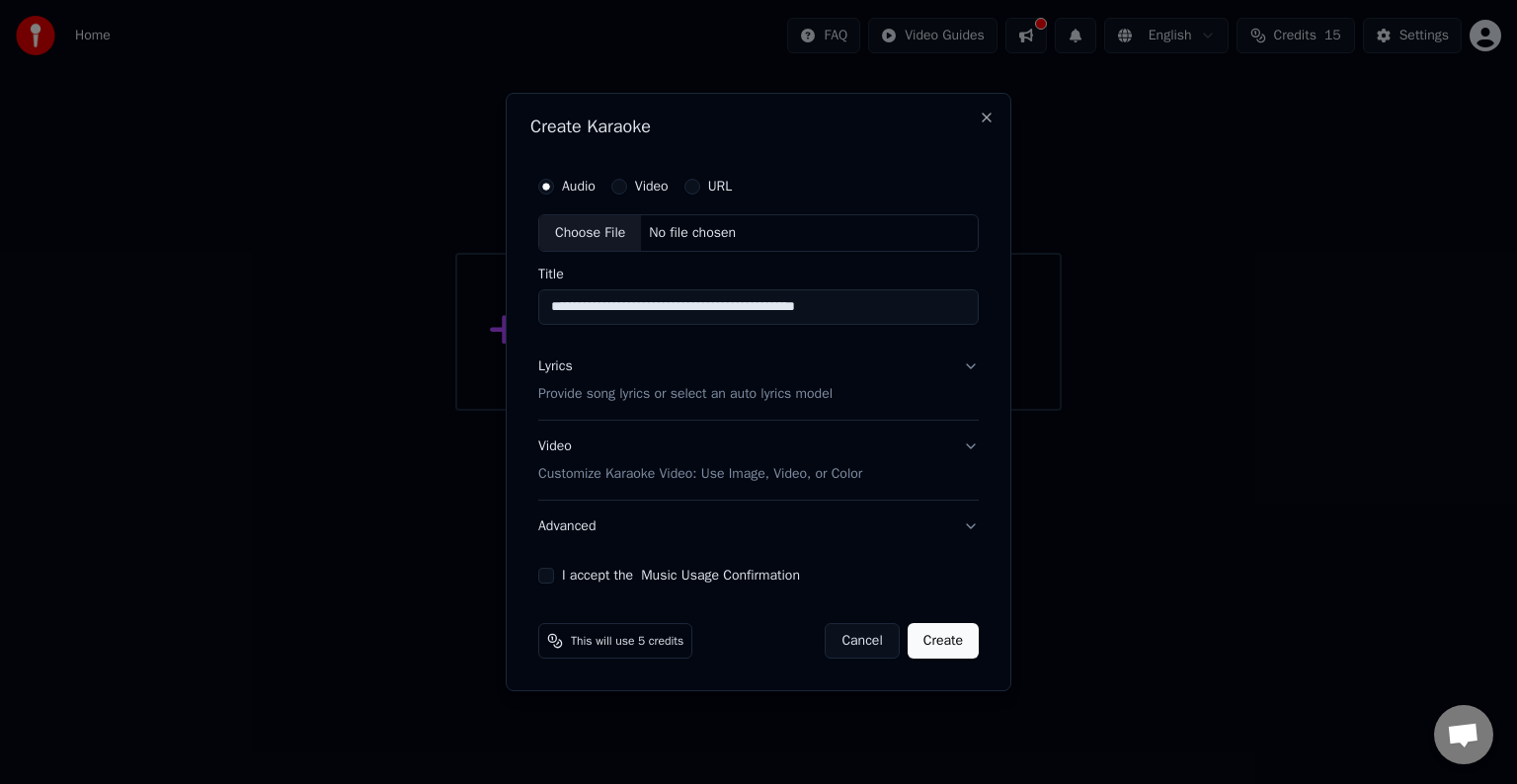 type on "**********" 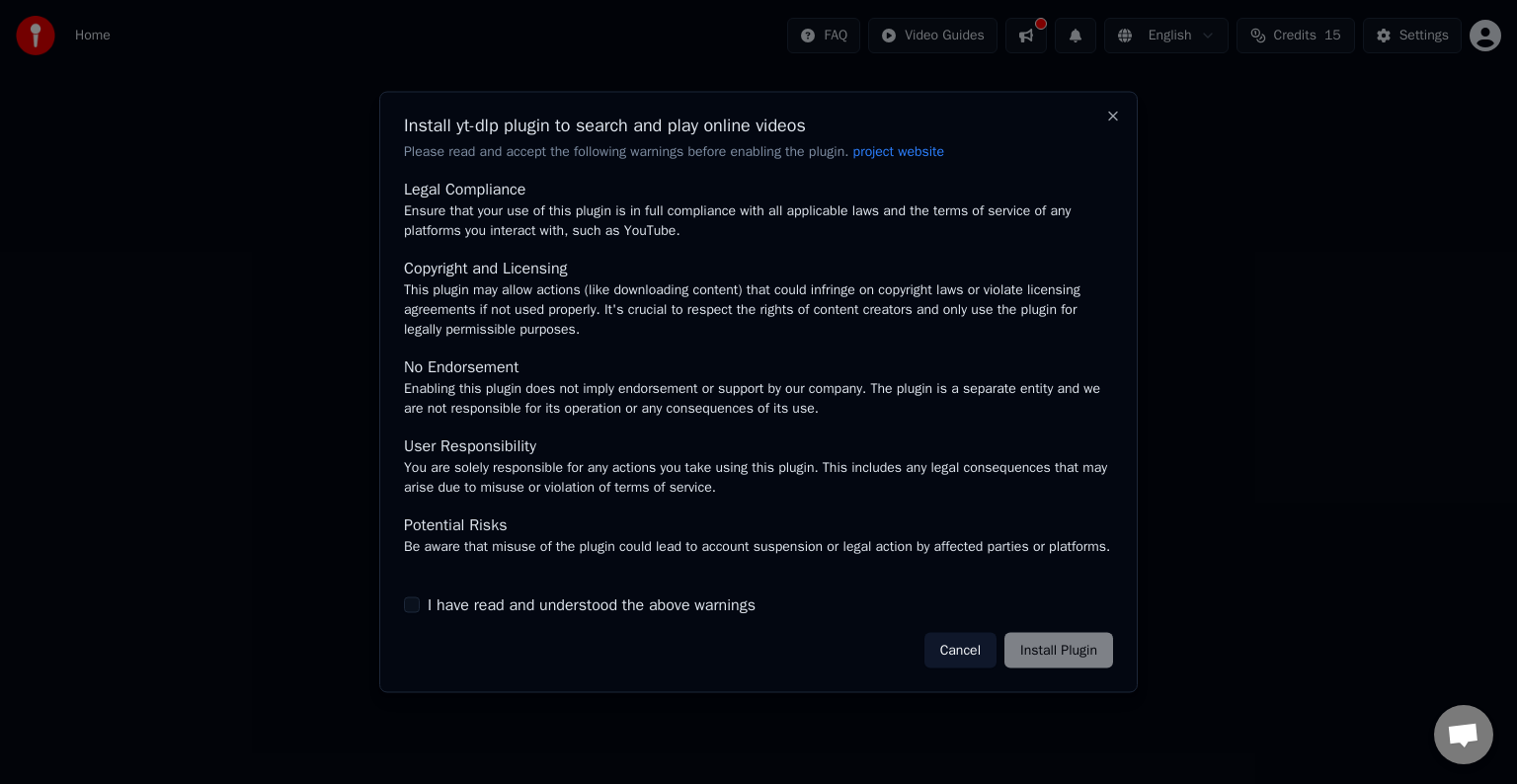 click on "Cancel Install Plugin" at bounding box center (1018, 650) 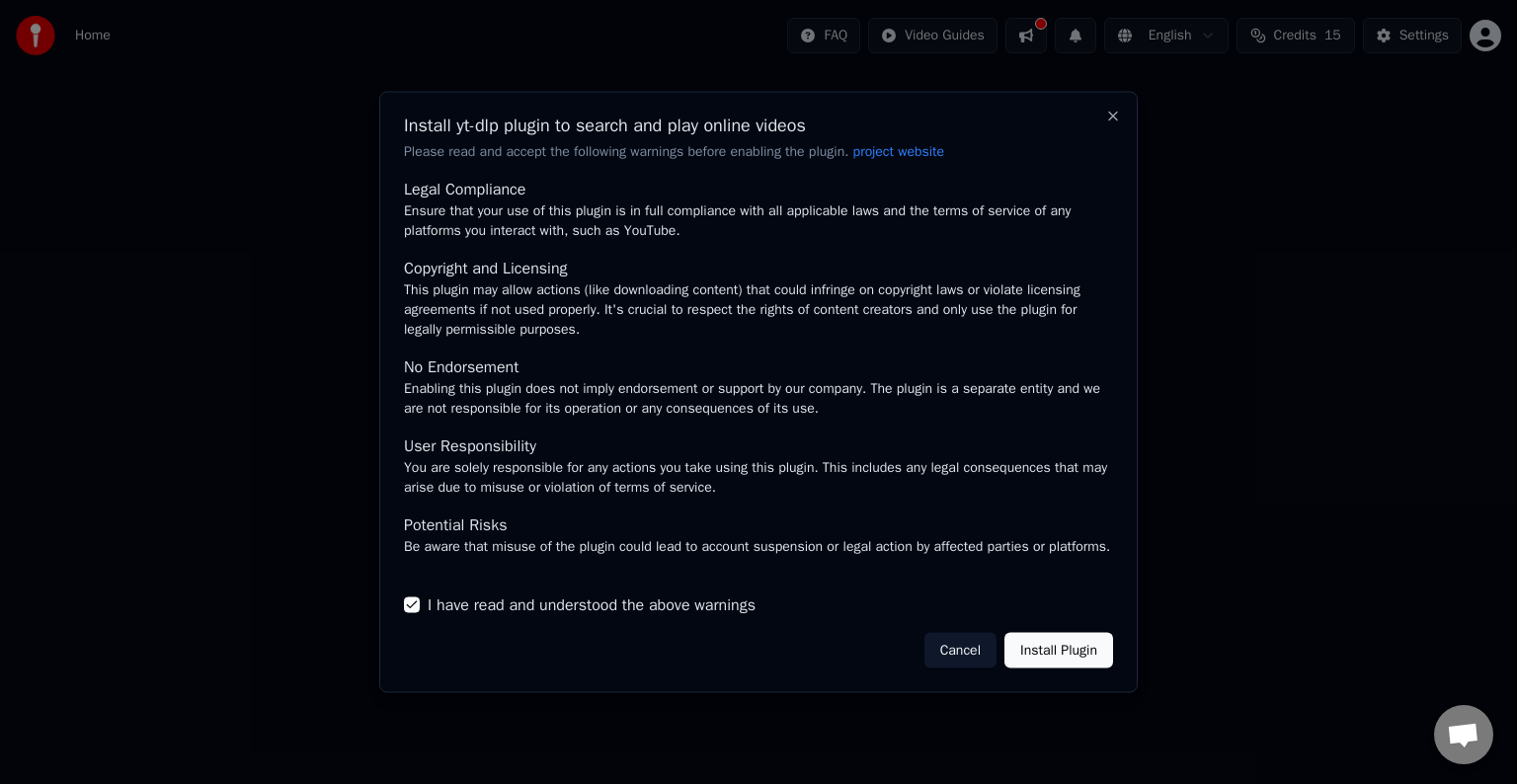 click on "Install Plugin" at bounding box center [1059, 650] 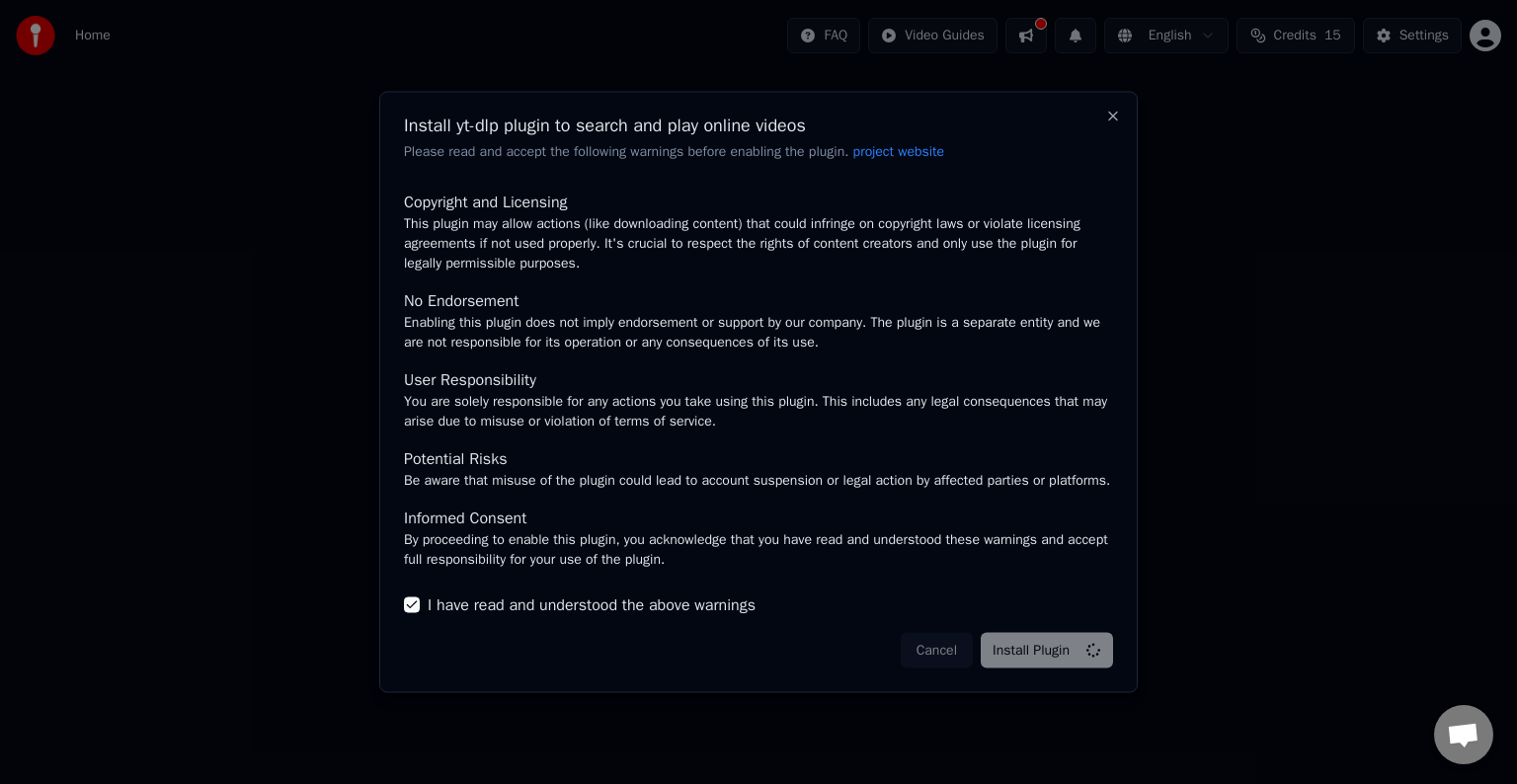 scroll, scrollTop: 0, scrollLeft: 0, axis: both 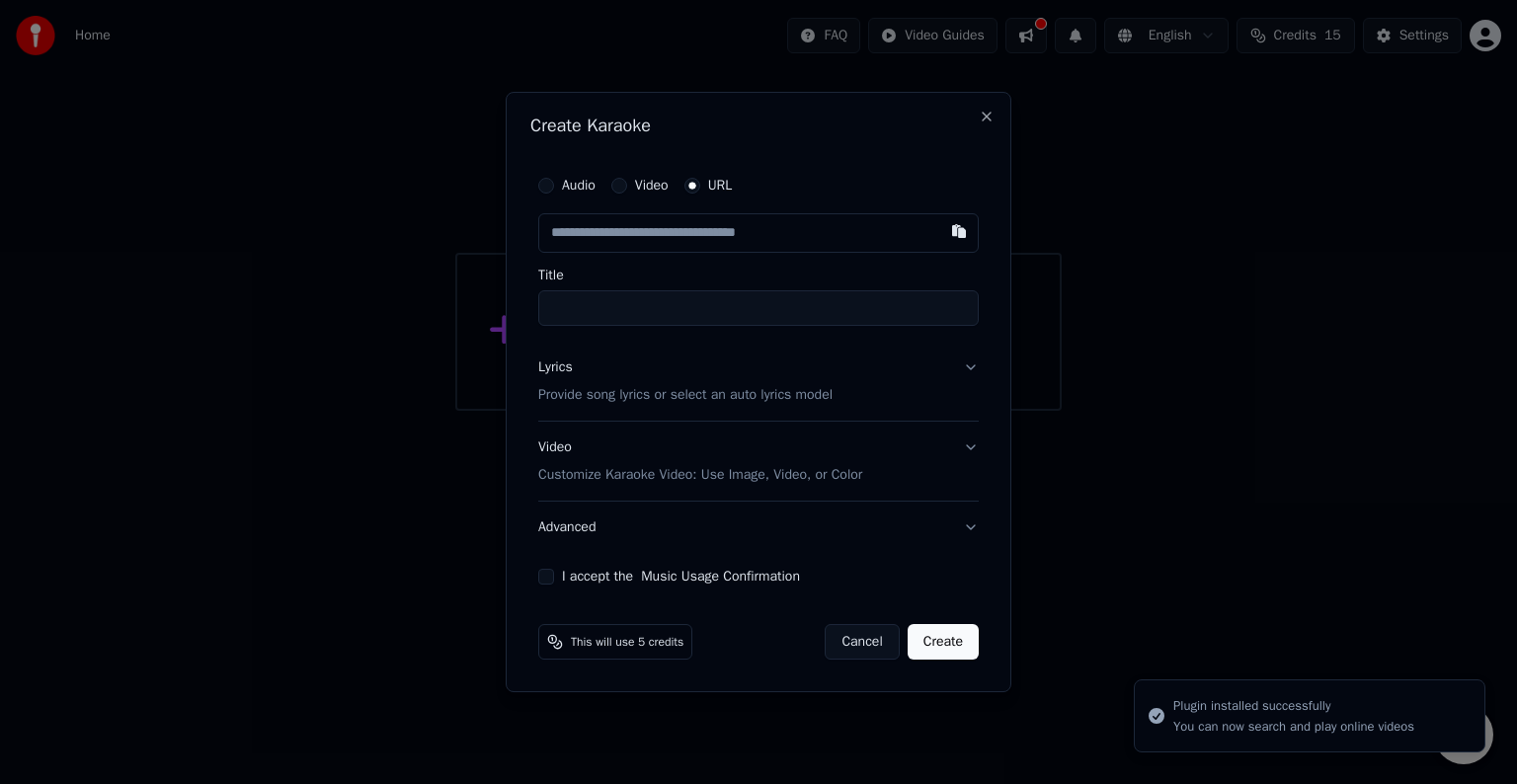 click on "Audio" at bounding box center [567, 186] 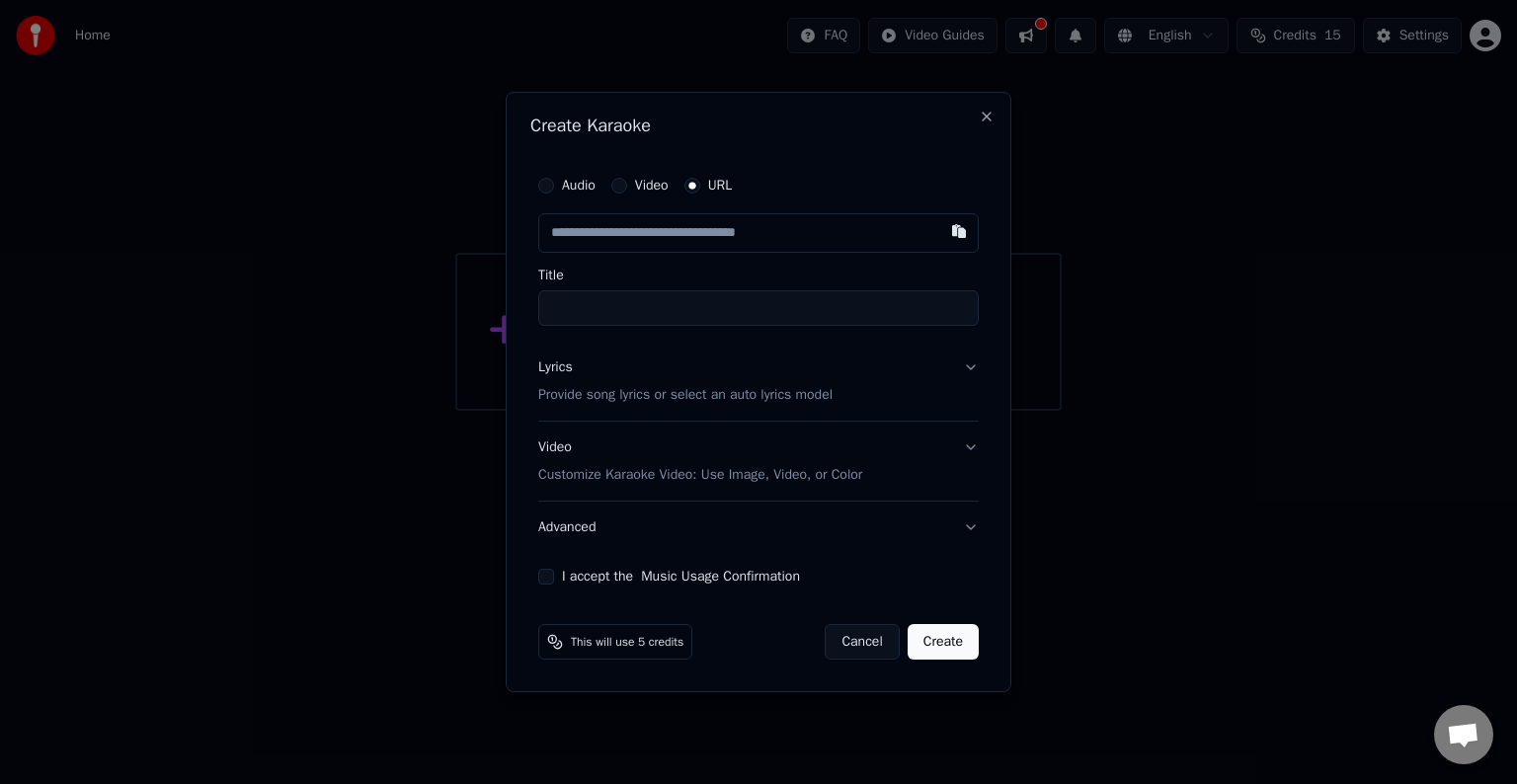 click on "Audio" at bounding box center (579, 186) 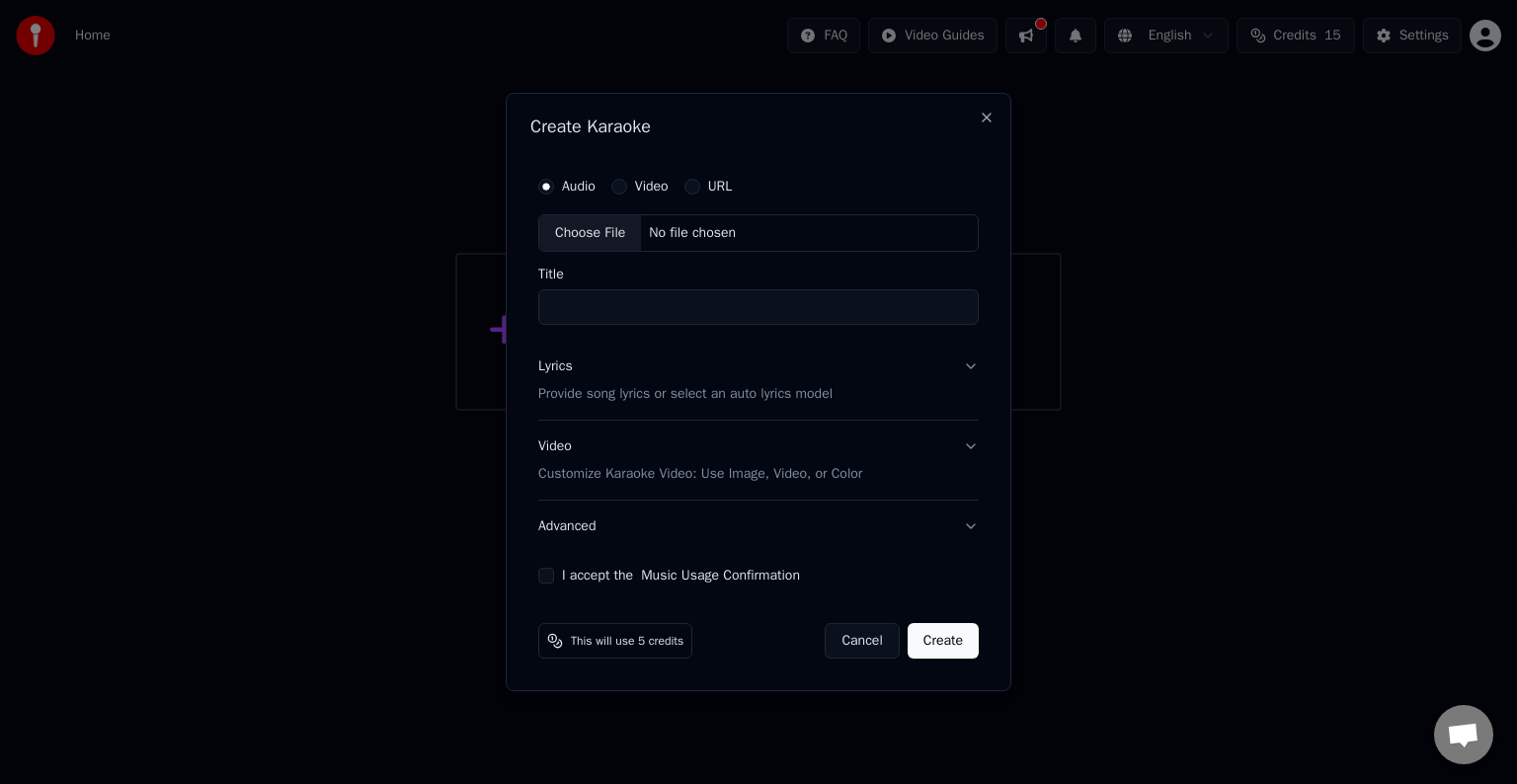 click on "URL" at bounding box center [720, 187] 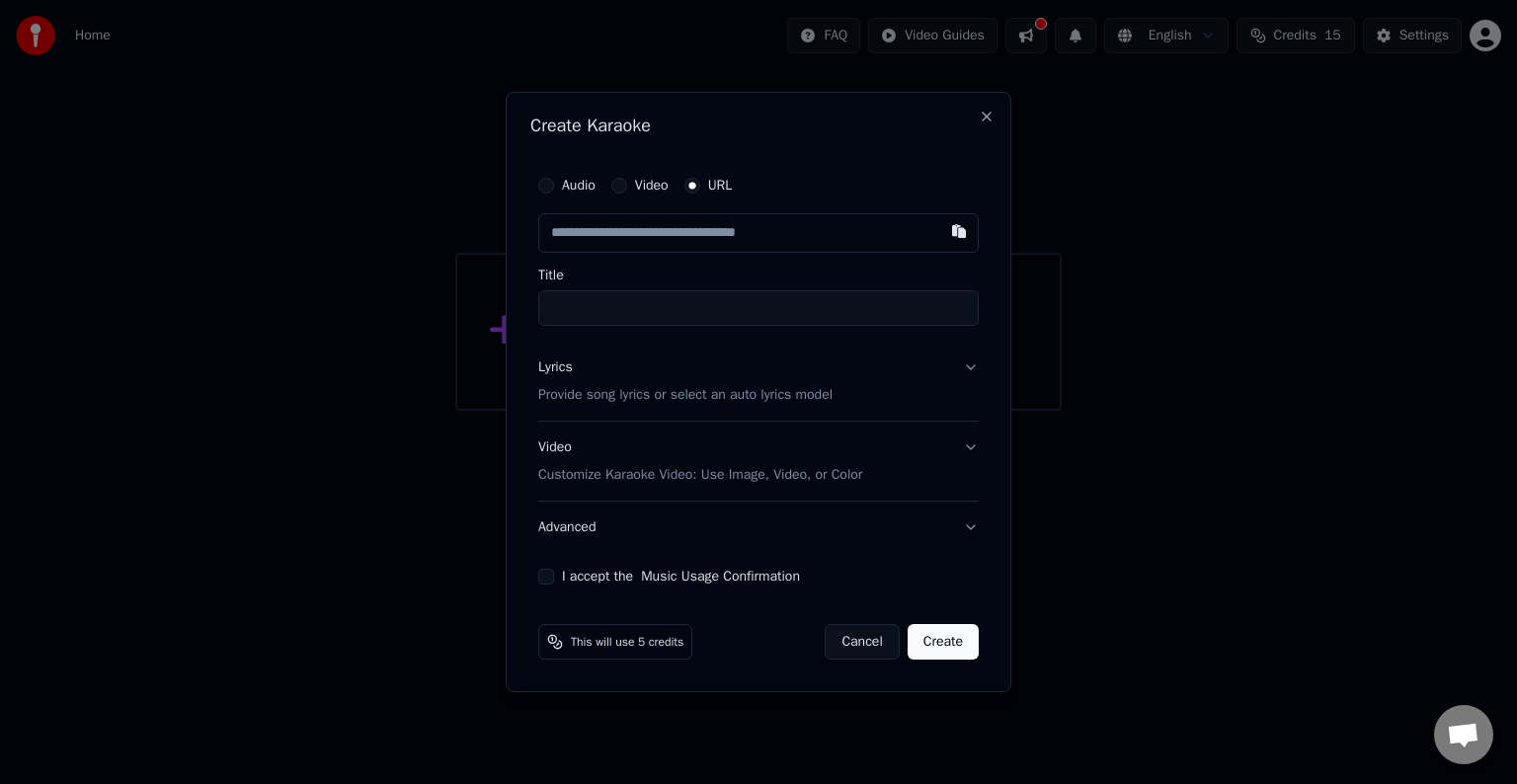click at bounding box center (758, 233) 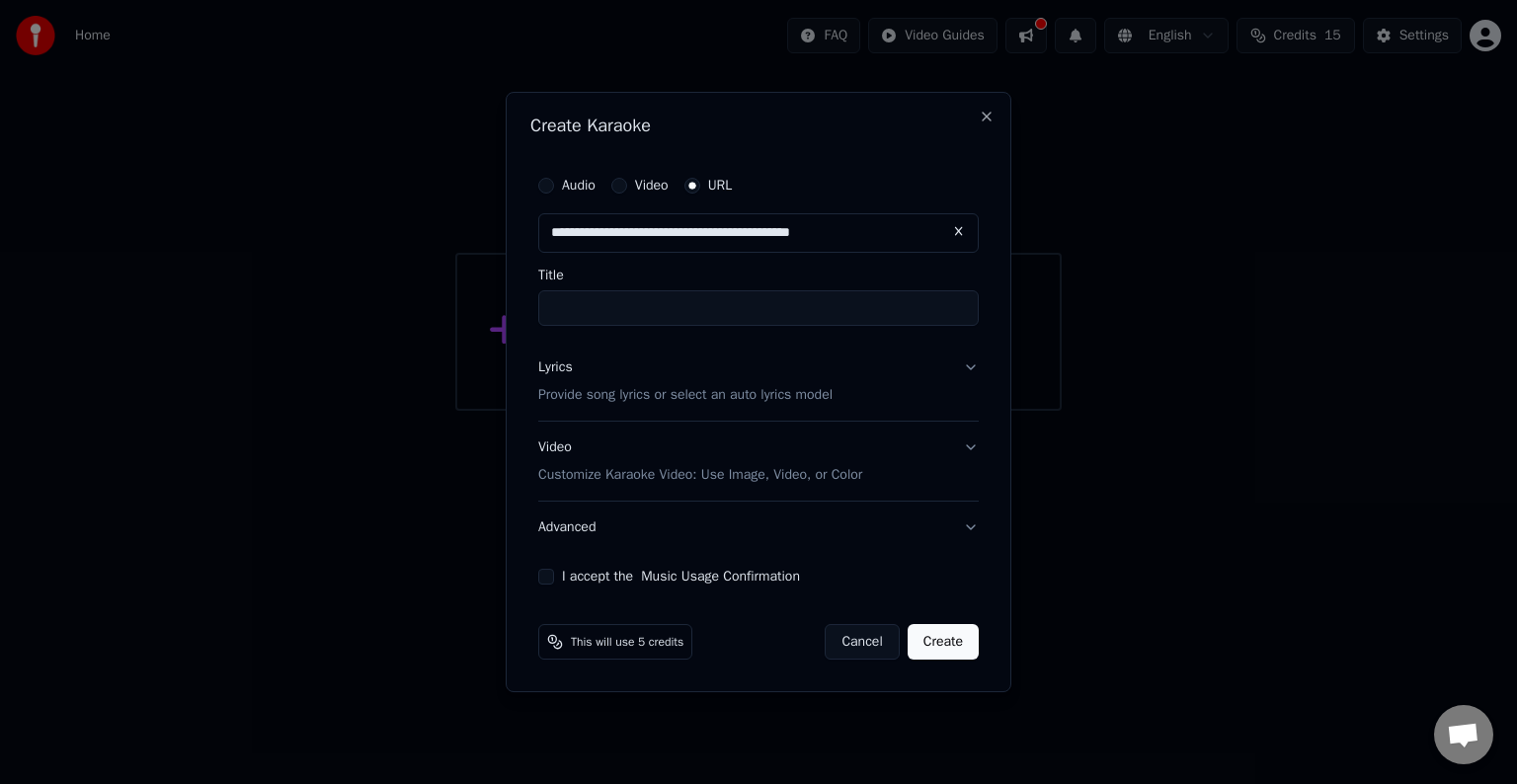 type on "**********" 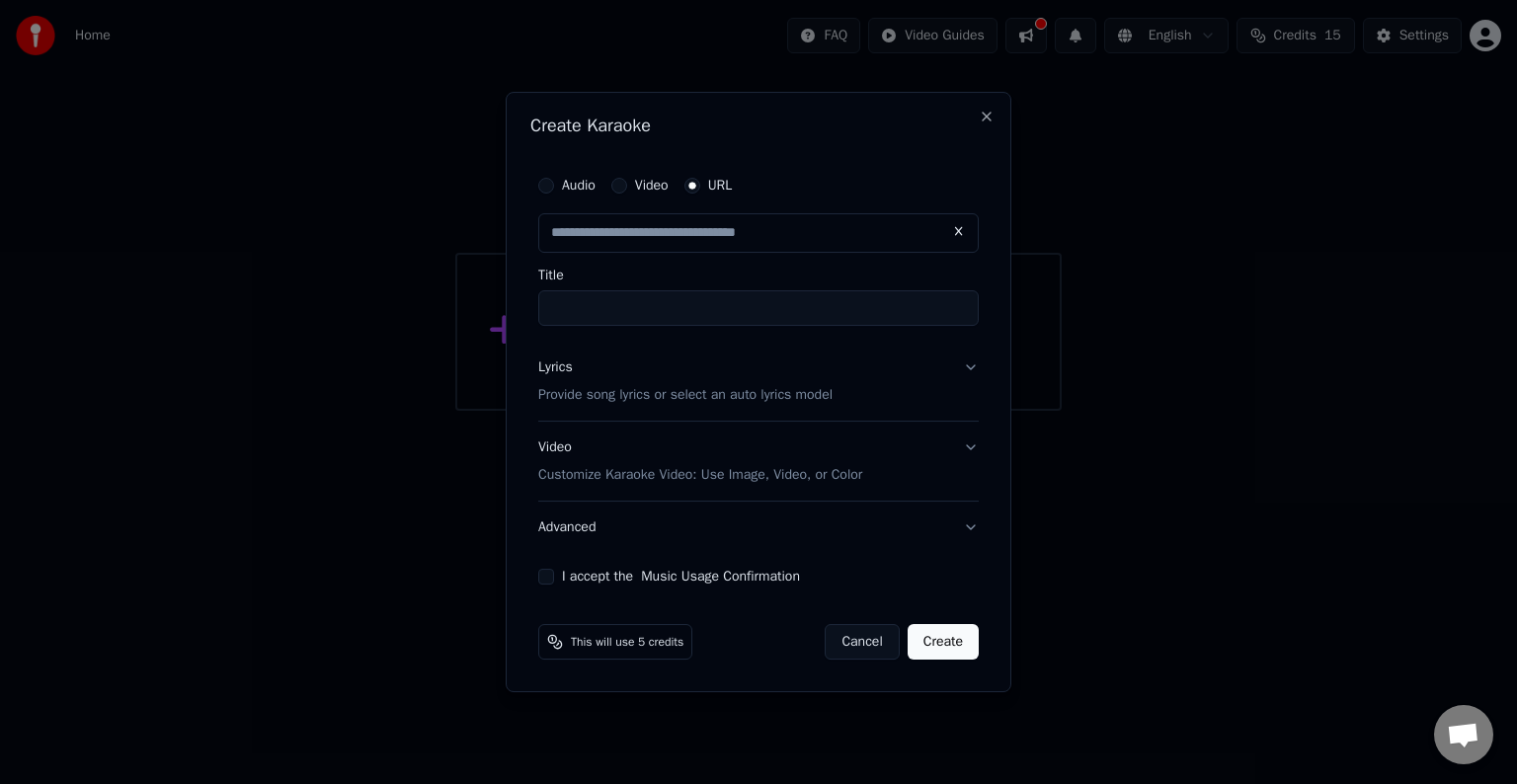 click on "Title" at bounding box center (758, 308) 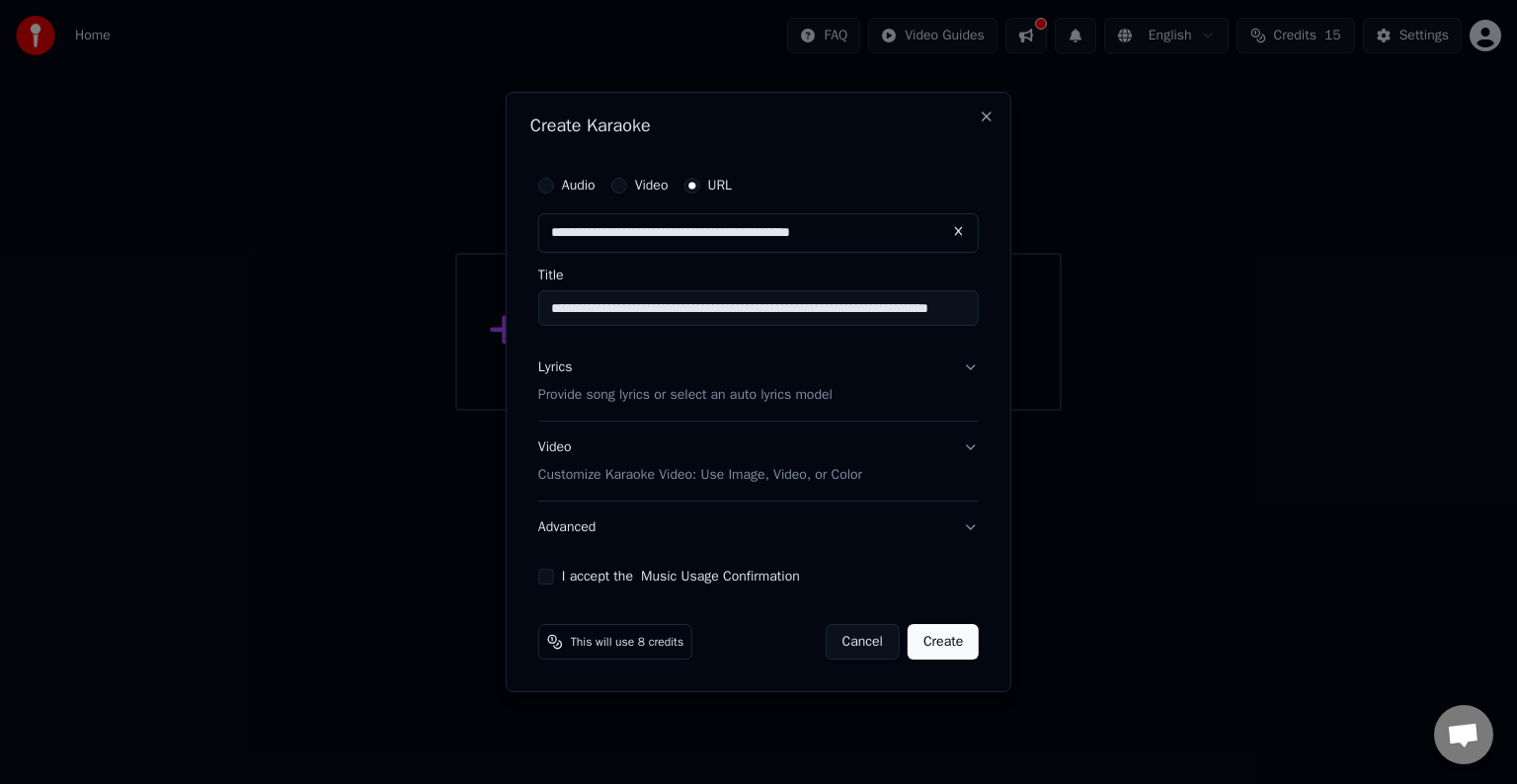 scroll, scrollTop: 0, scrollLeft: 98, axis: horizontal 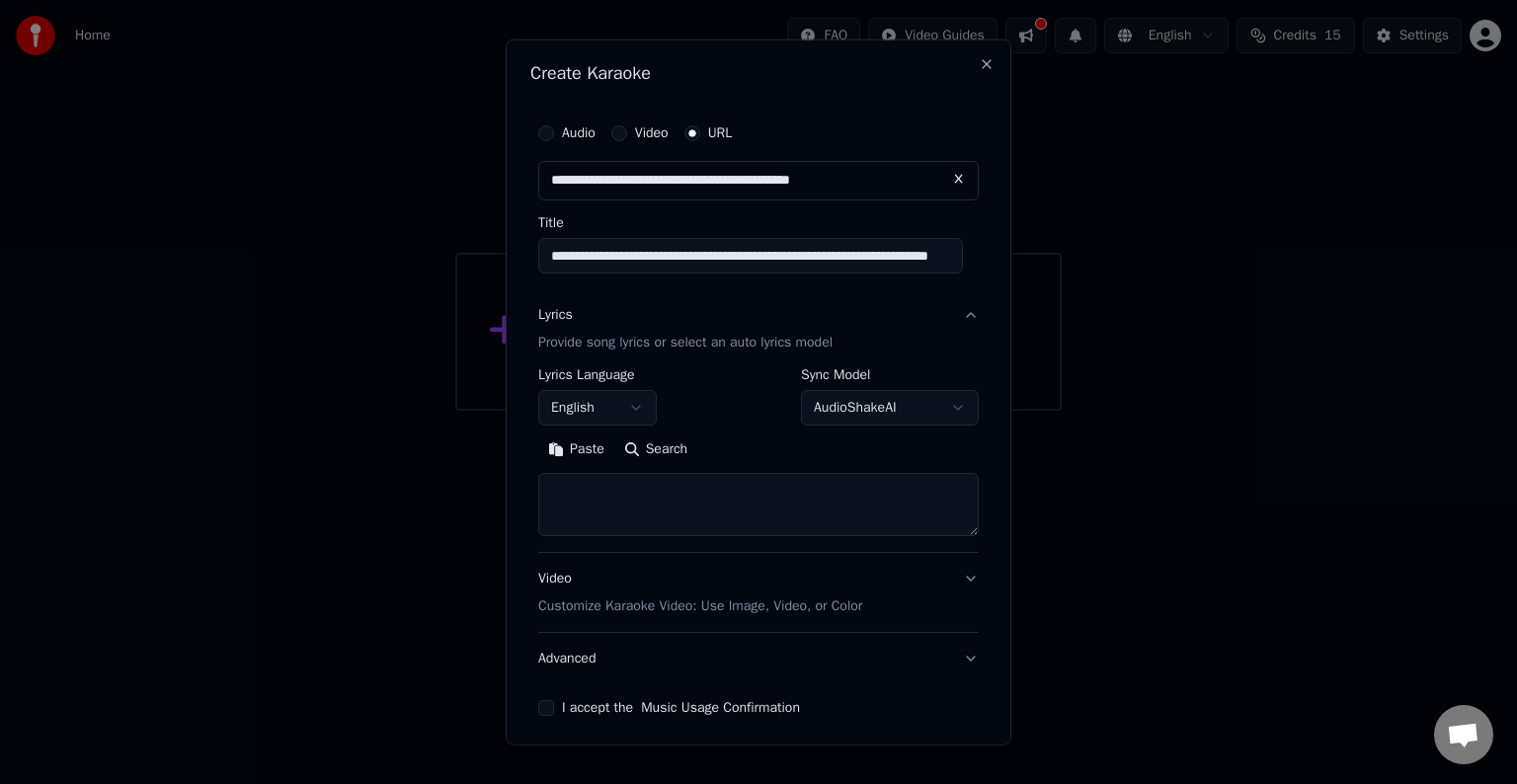 click on "English" at bounding box center [598, 408] 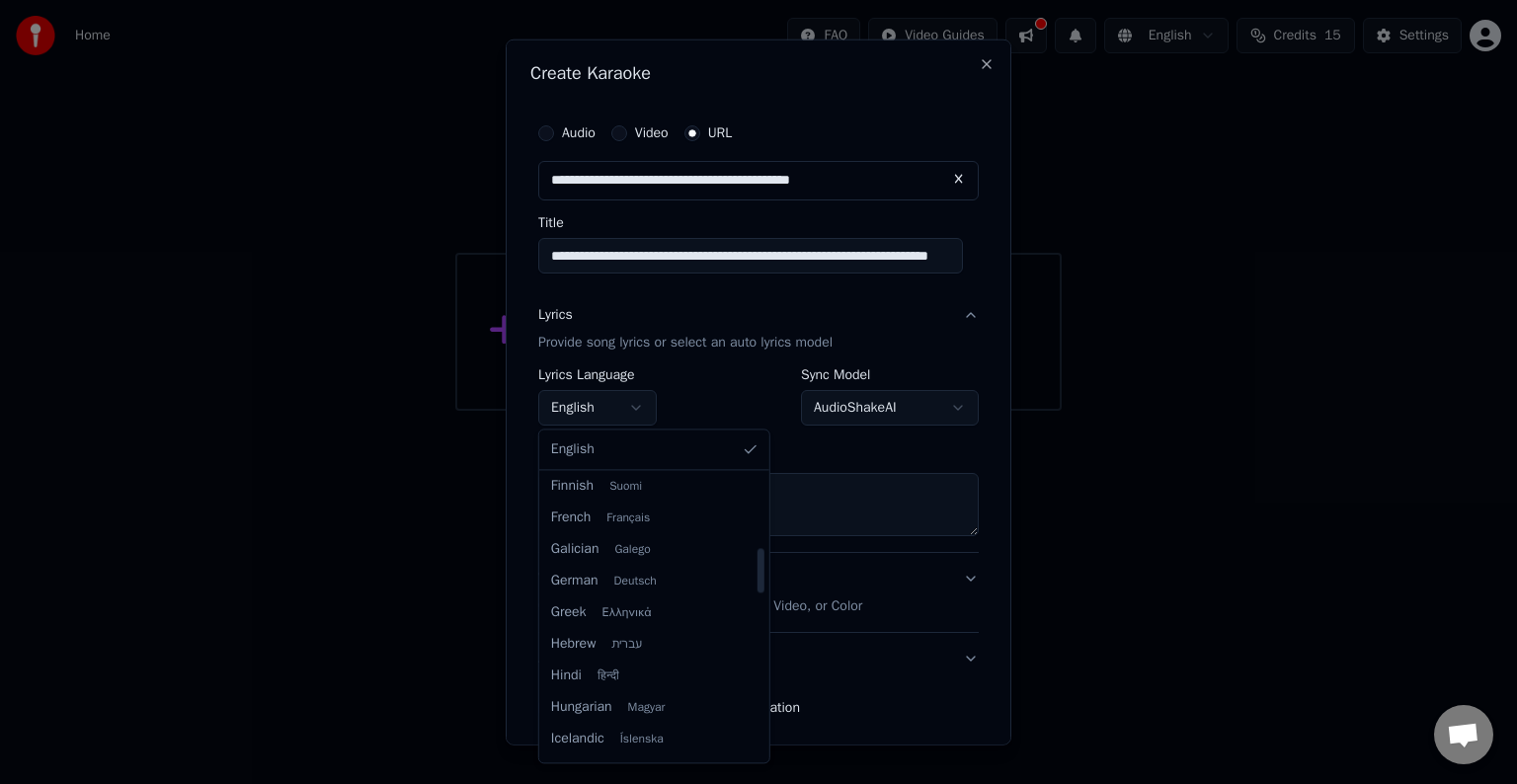 scroll, scrollTop: 494, scrollLeft: 0, axis: vertical 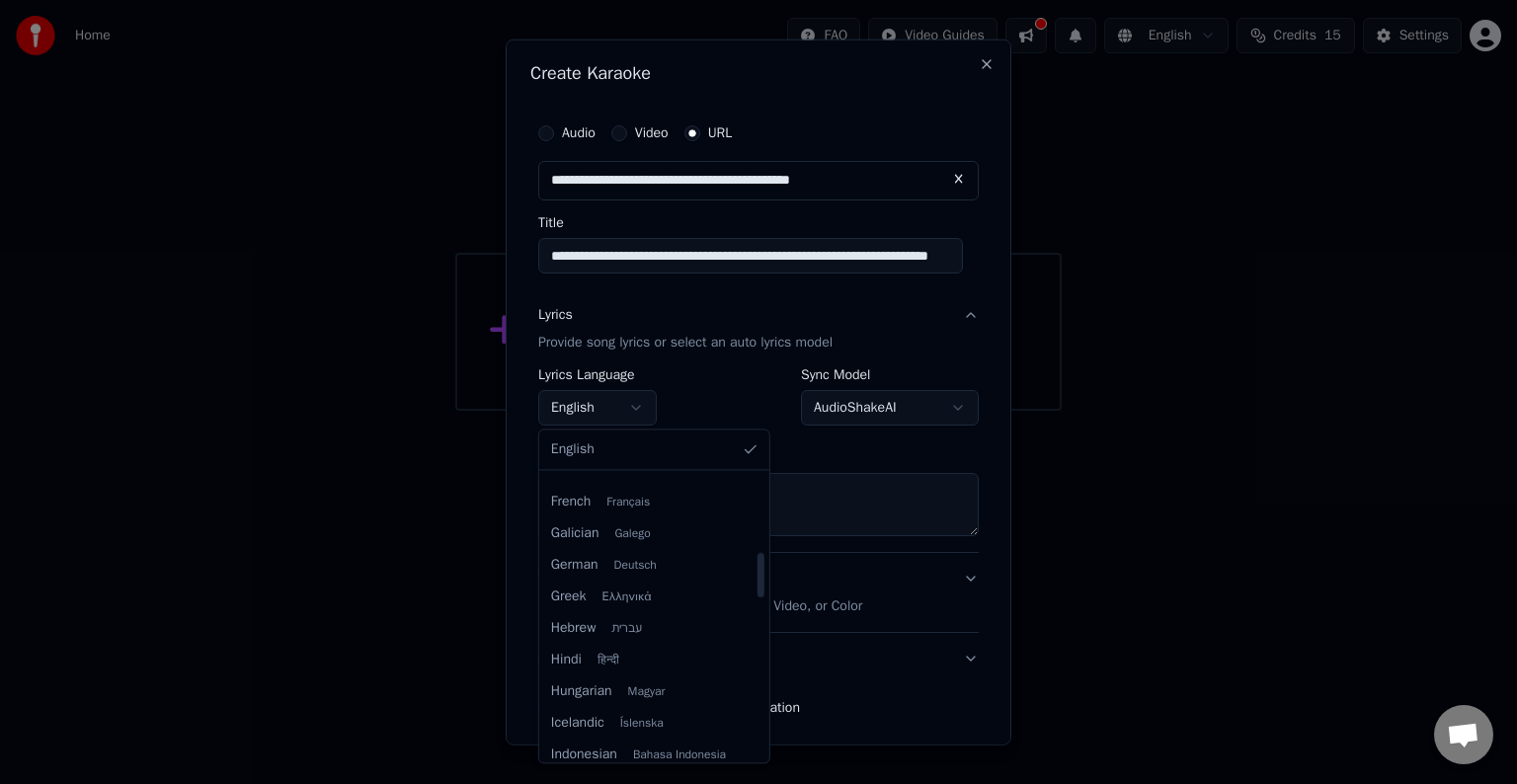 select on "**" 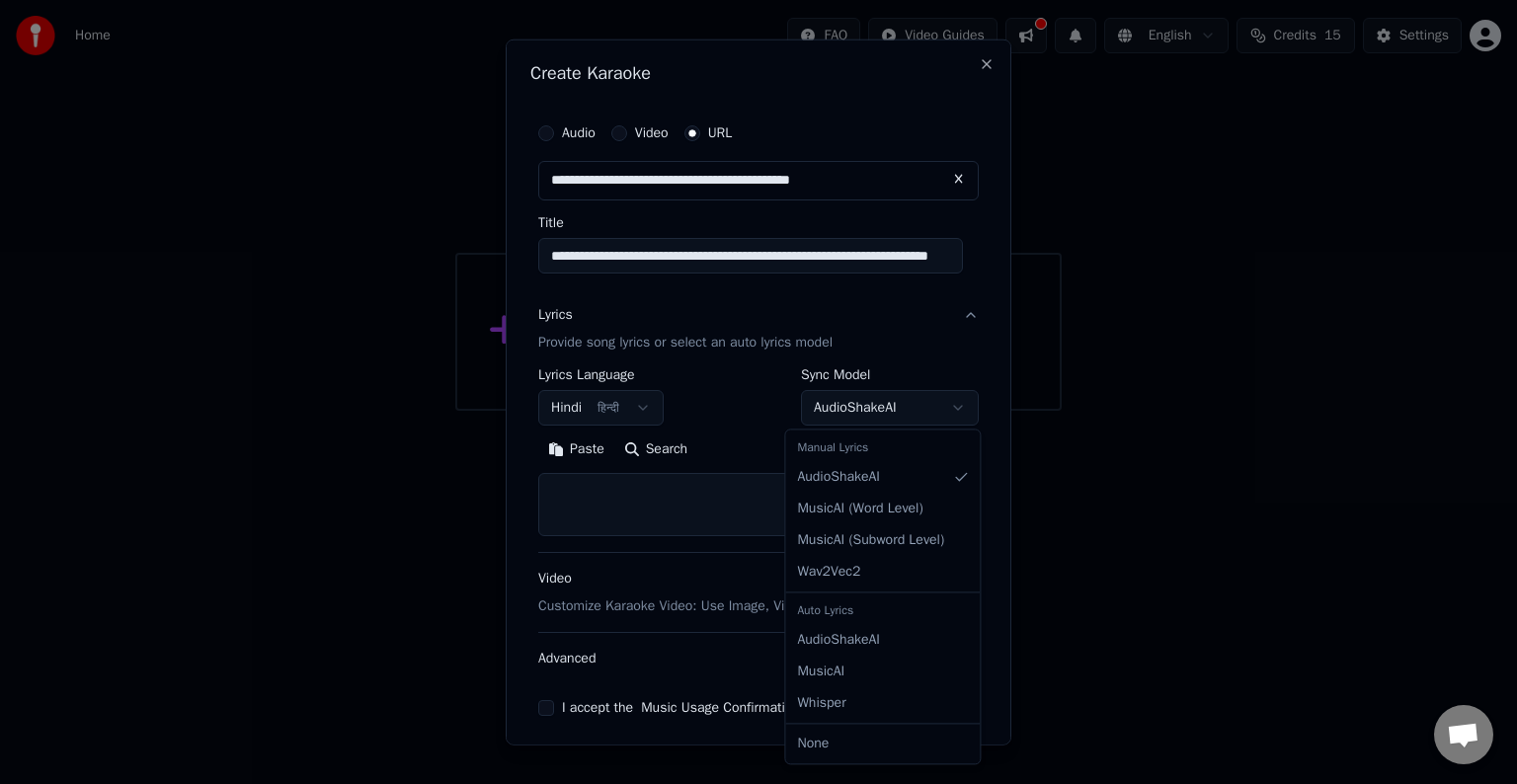 click on "**********" at bounding box center [758, 205] 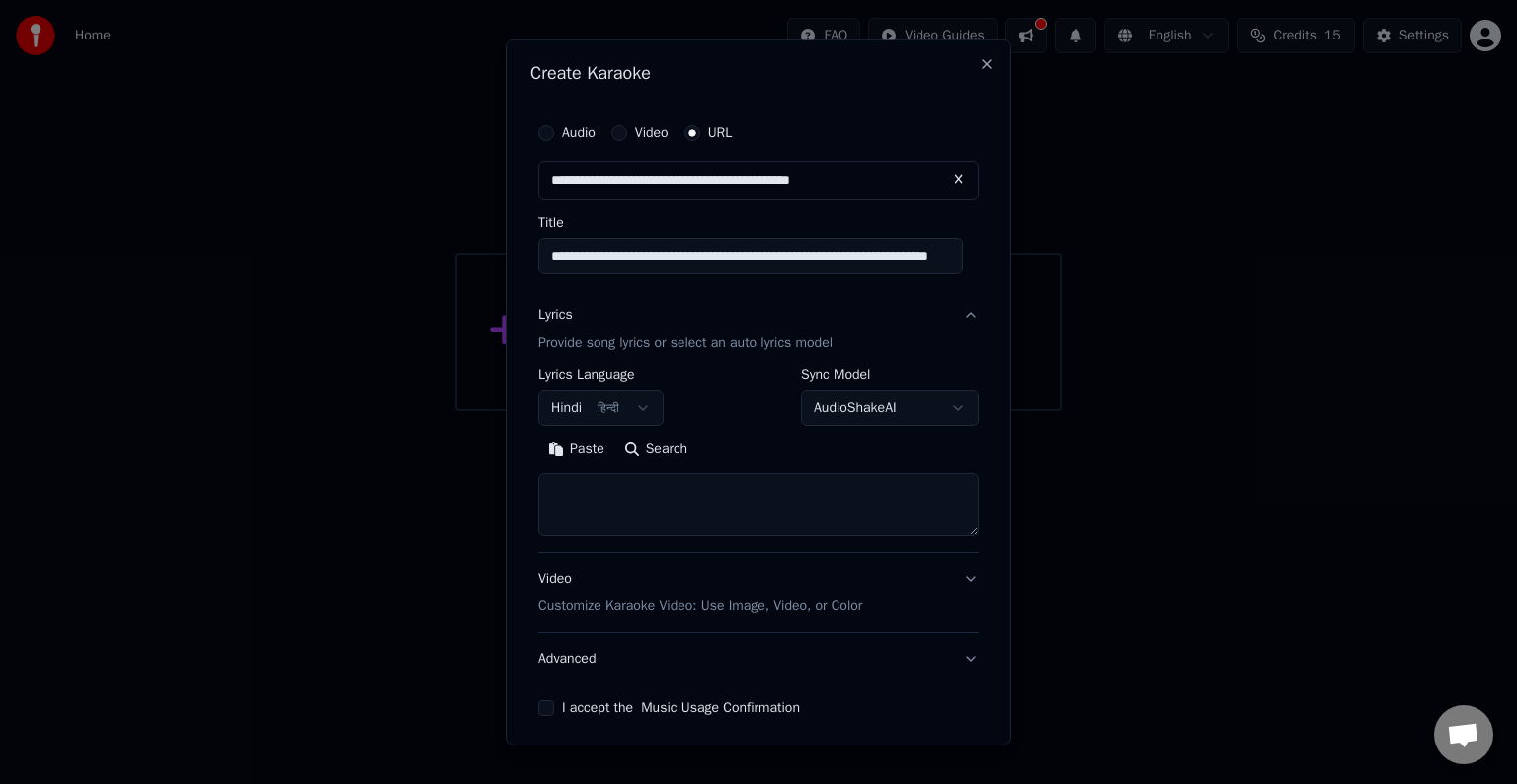 click on "I accept the   Music Usage Confirmation" at bounding box center [546, 708] 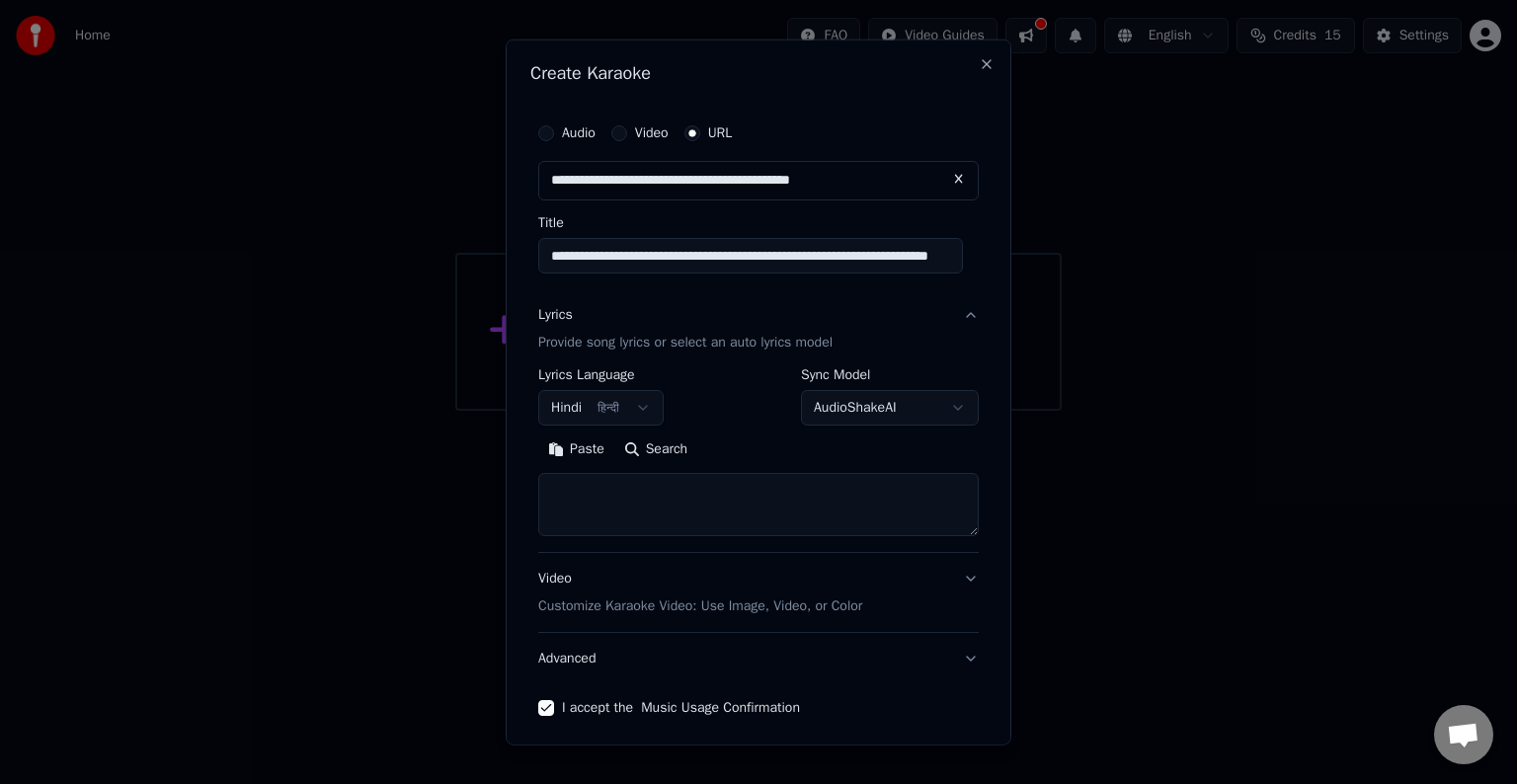 click on "Advanced" at bounding box center [758, 659] 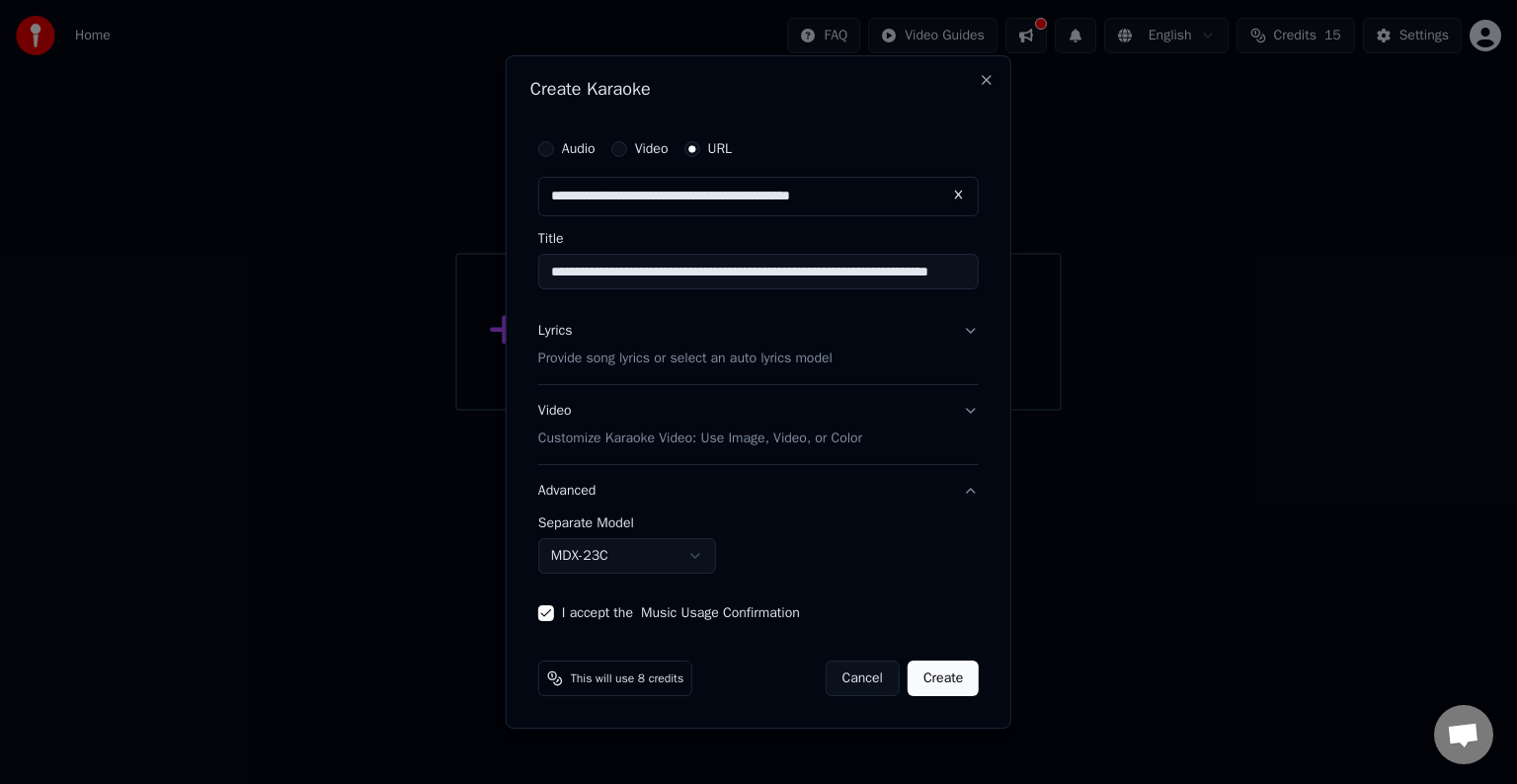 click on "Advanced" at bounding box center (758, 491) 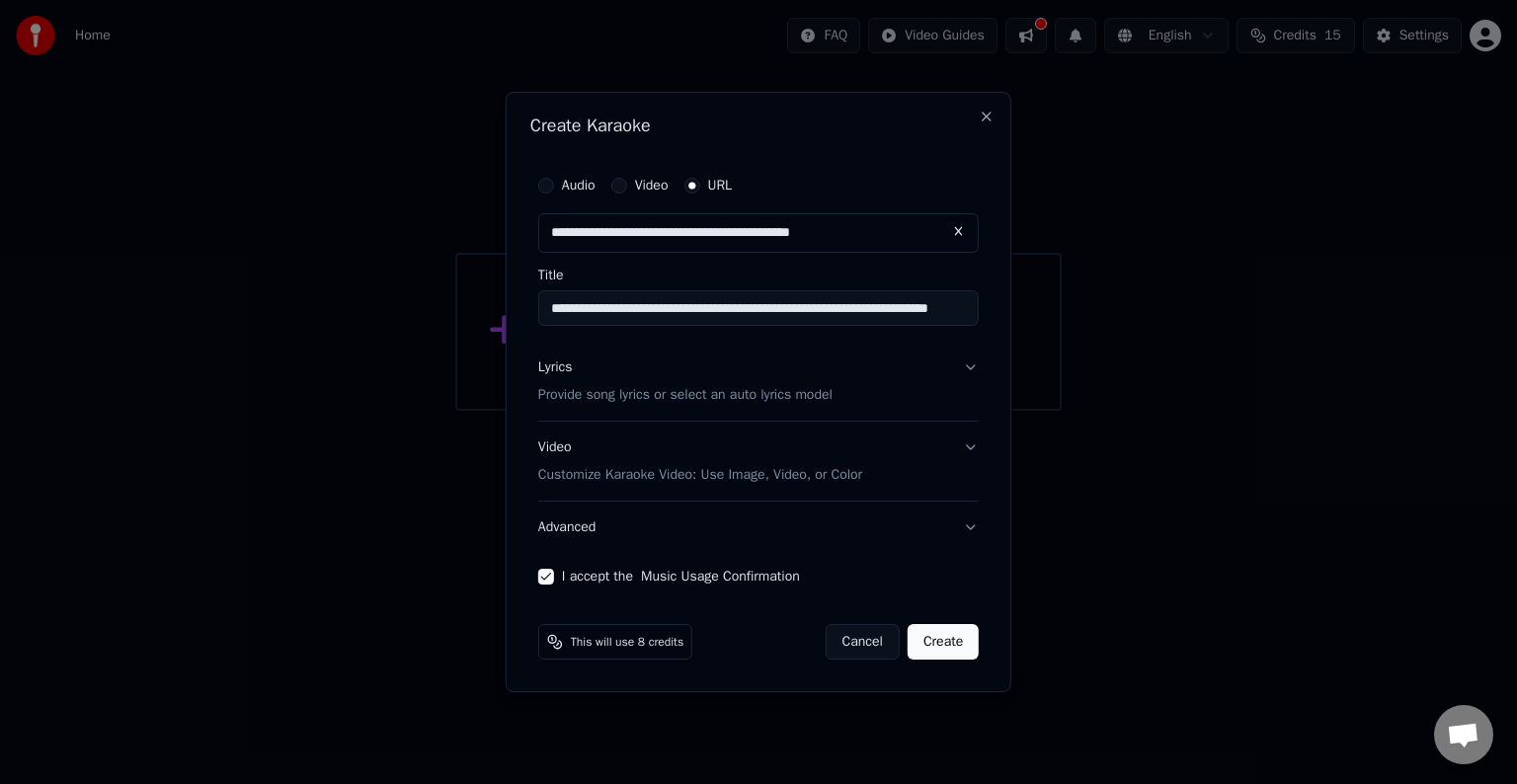 click on "Lyrics Provide song lyrics or select an auto lyrics model" at bounding box center [758, 381] 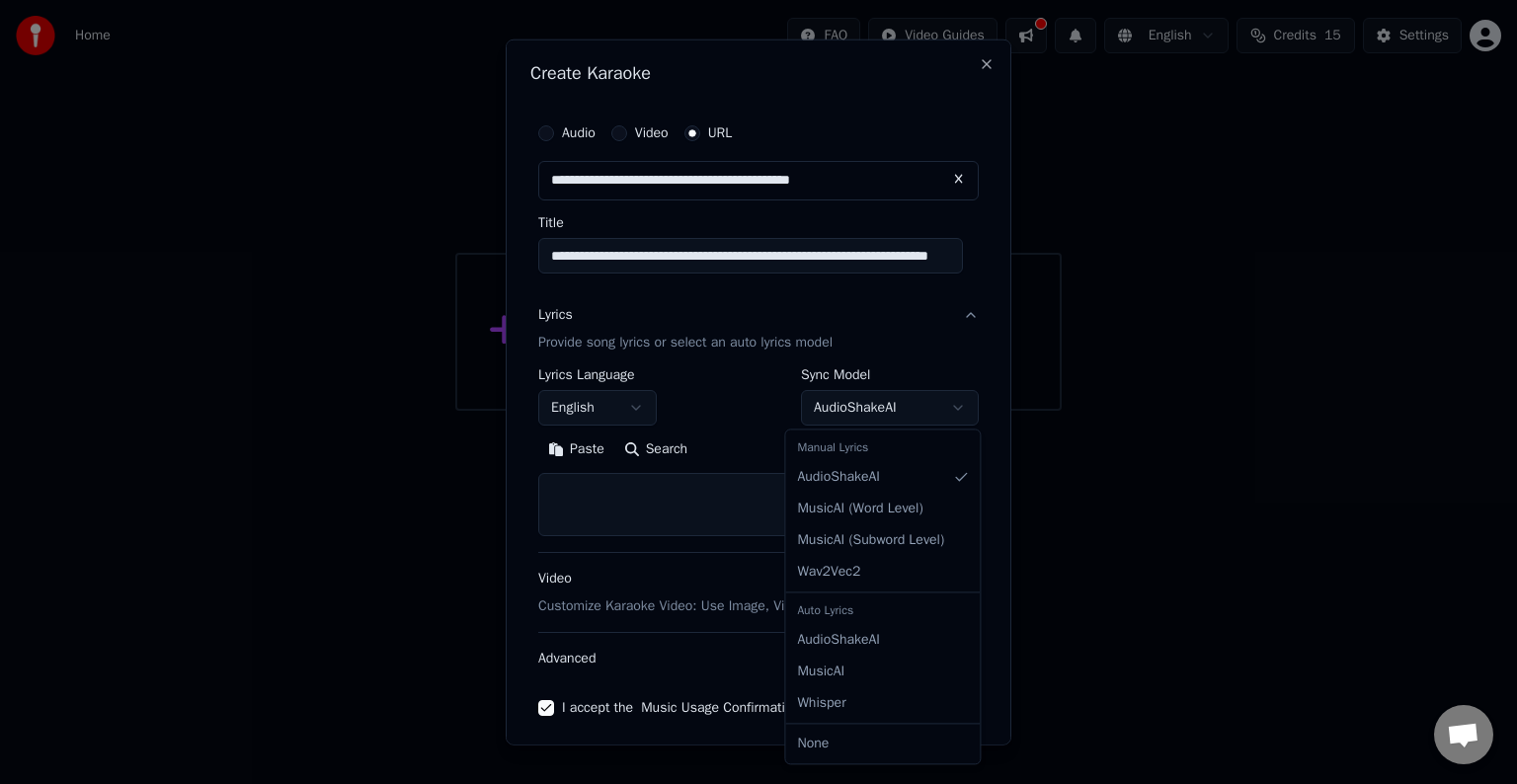 click on "**********" at bounding box center [758, 205] 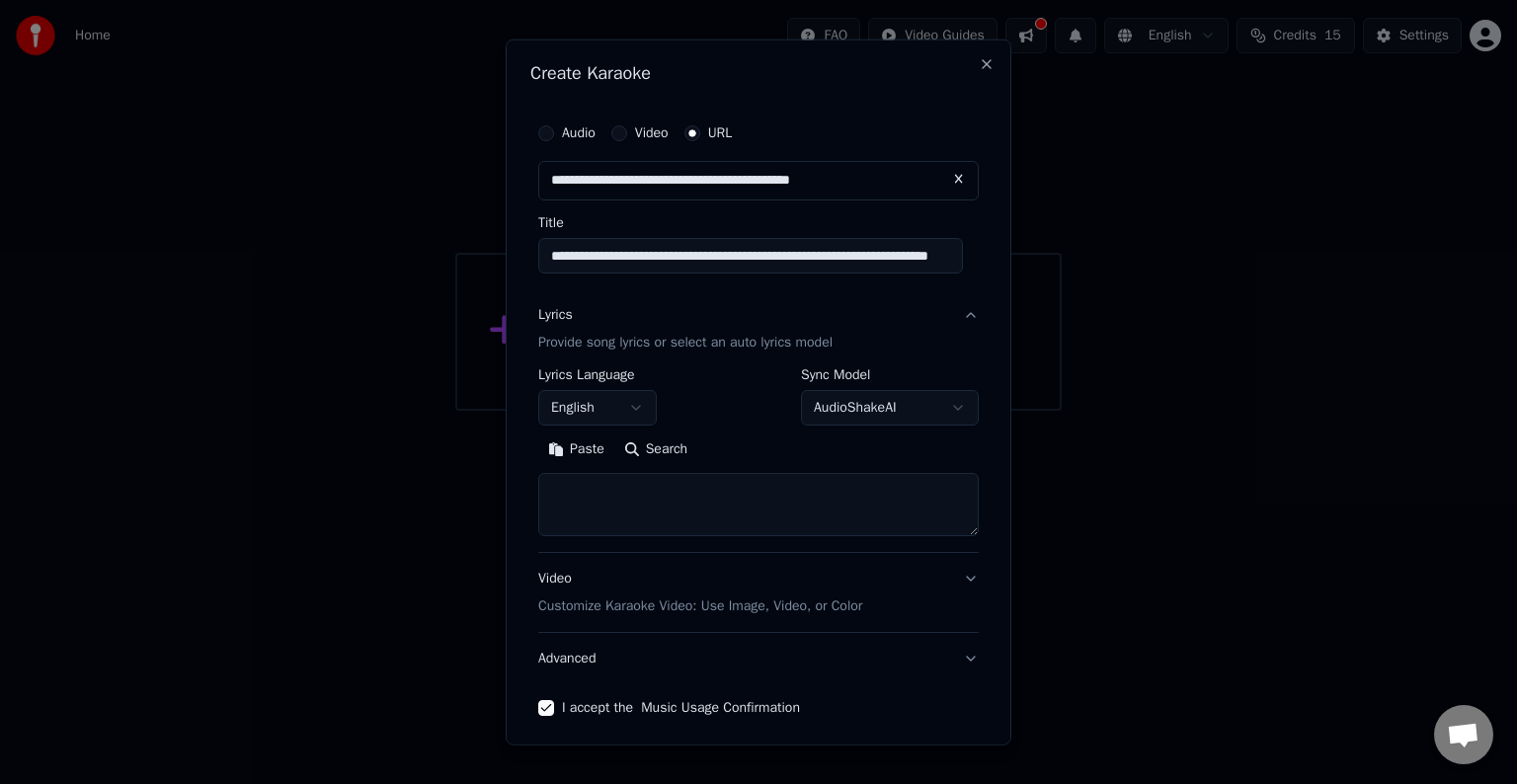 click on "**********" at bounding box center [758, 205] 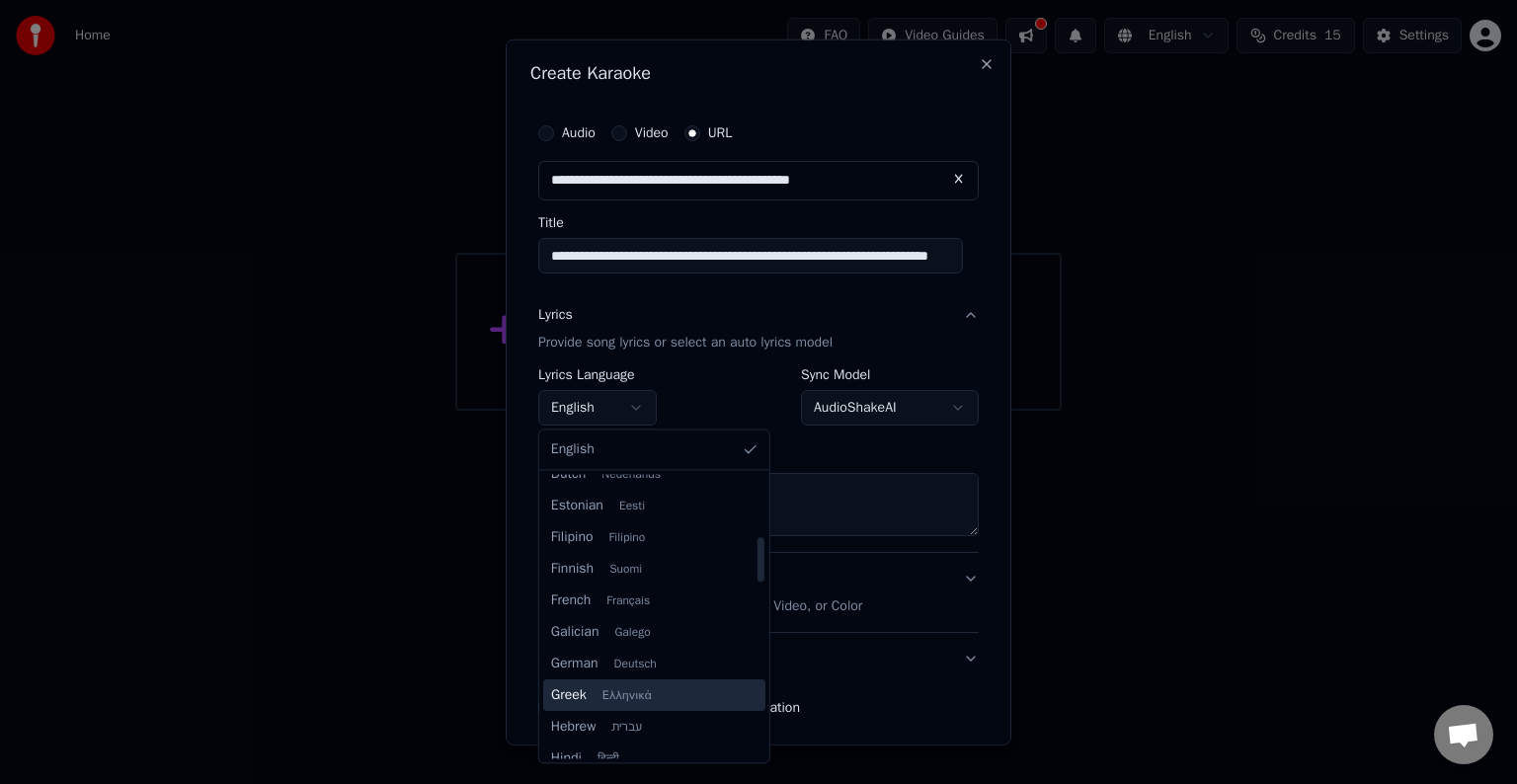 scroll, scrollTop: 494, scrollLeft: 0, axis: vertical 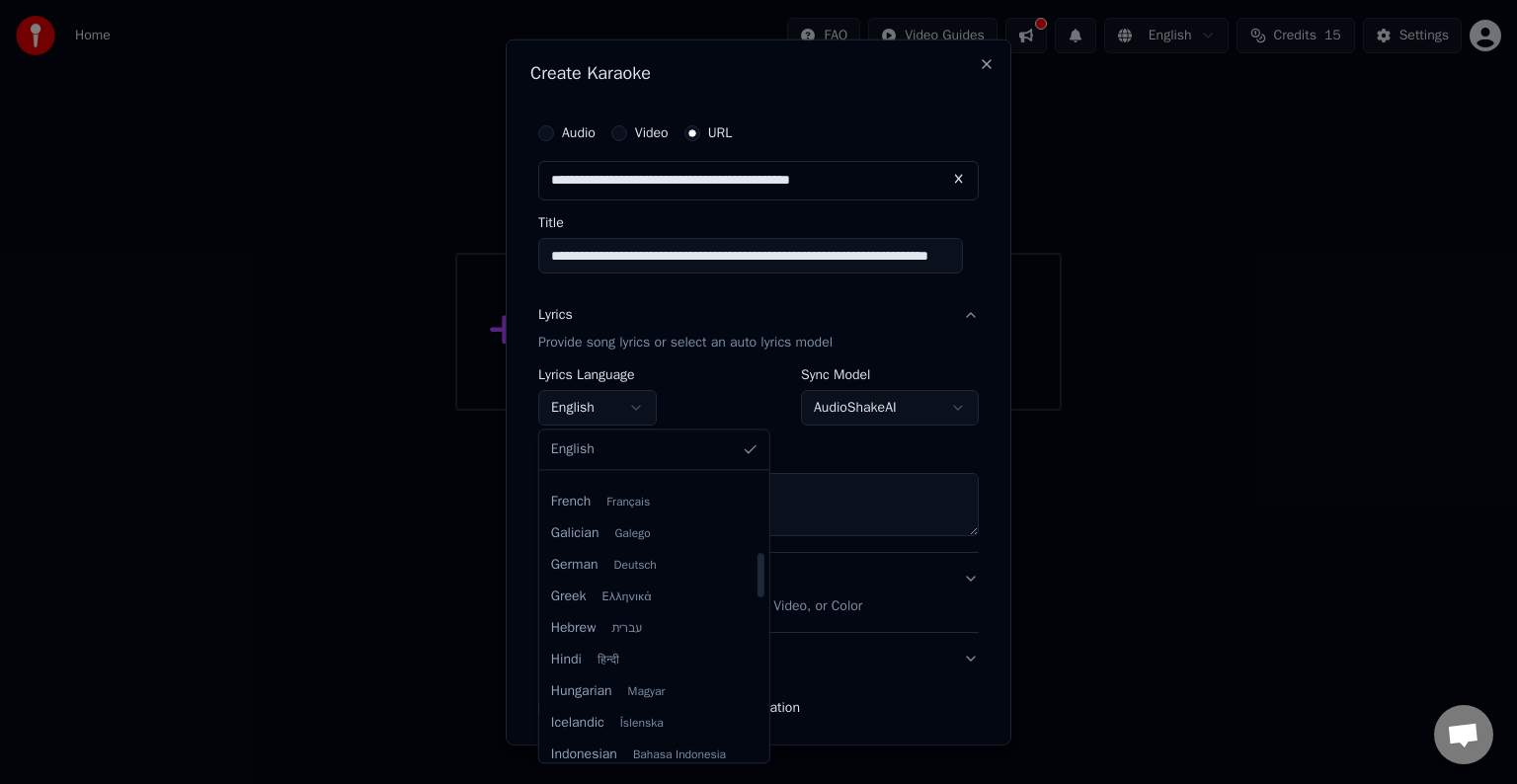 select on "**" 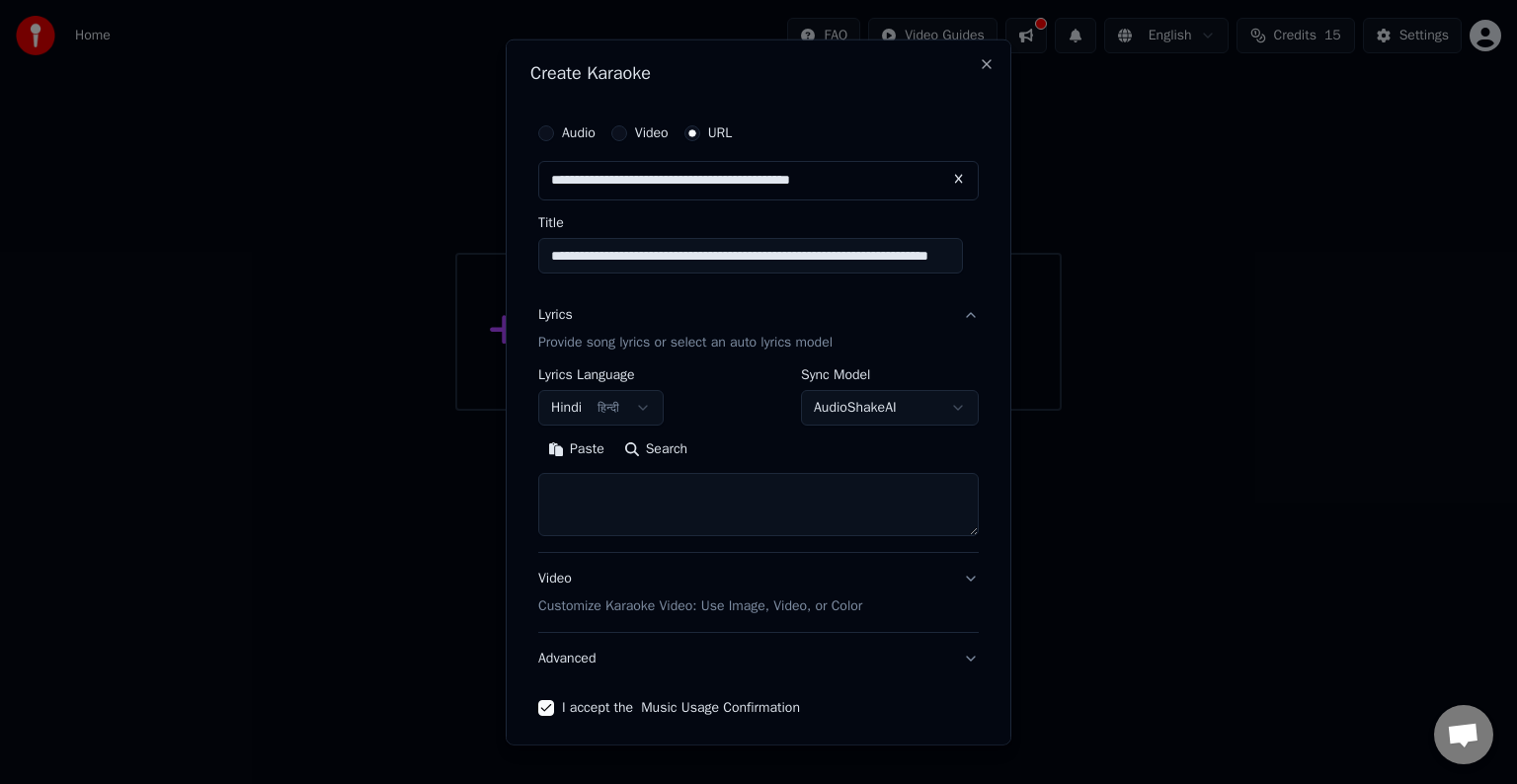 click at bounding box center [758, 505] 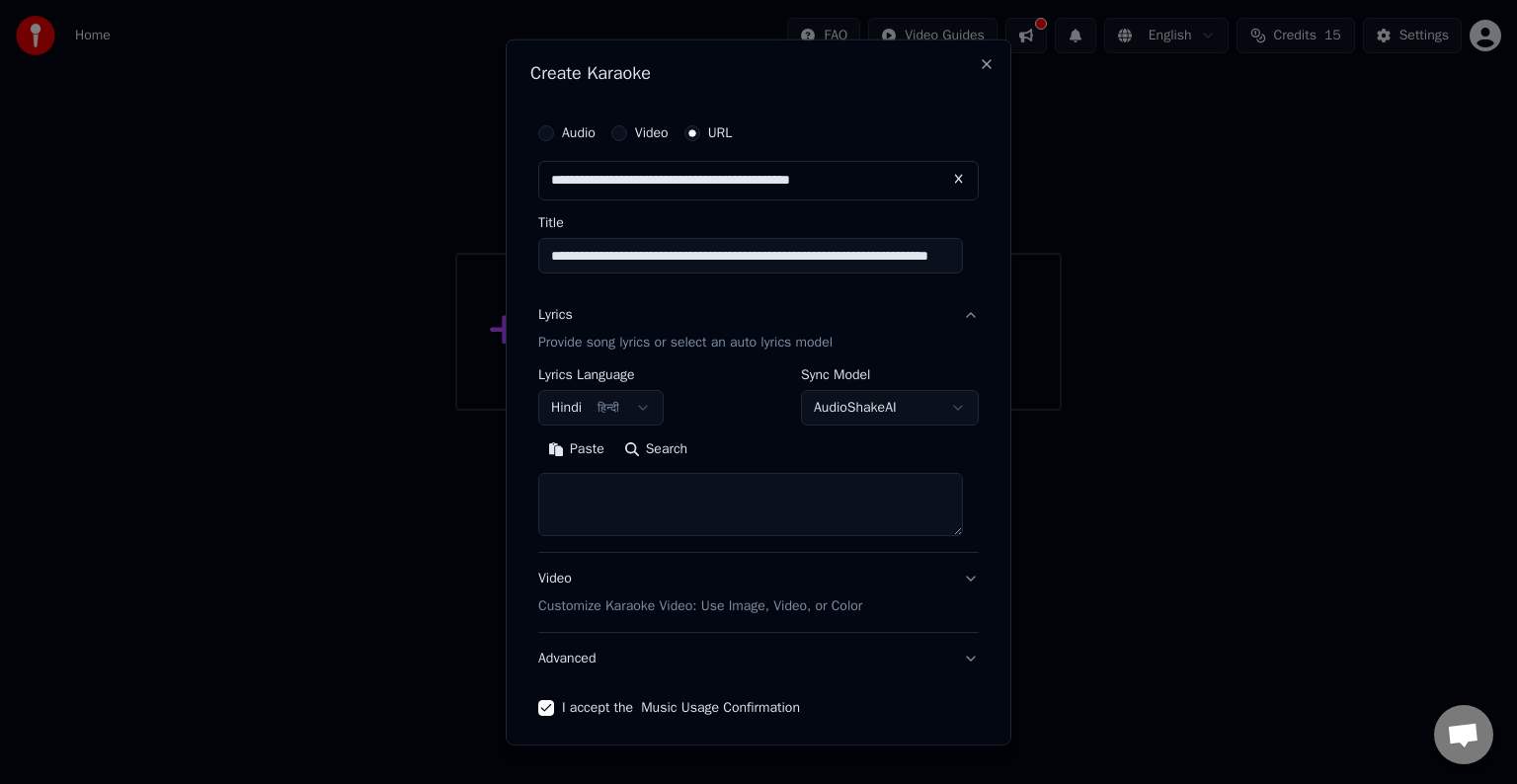 type on "*" 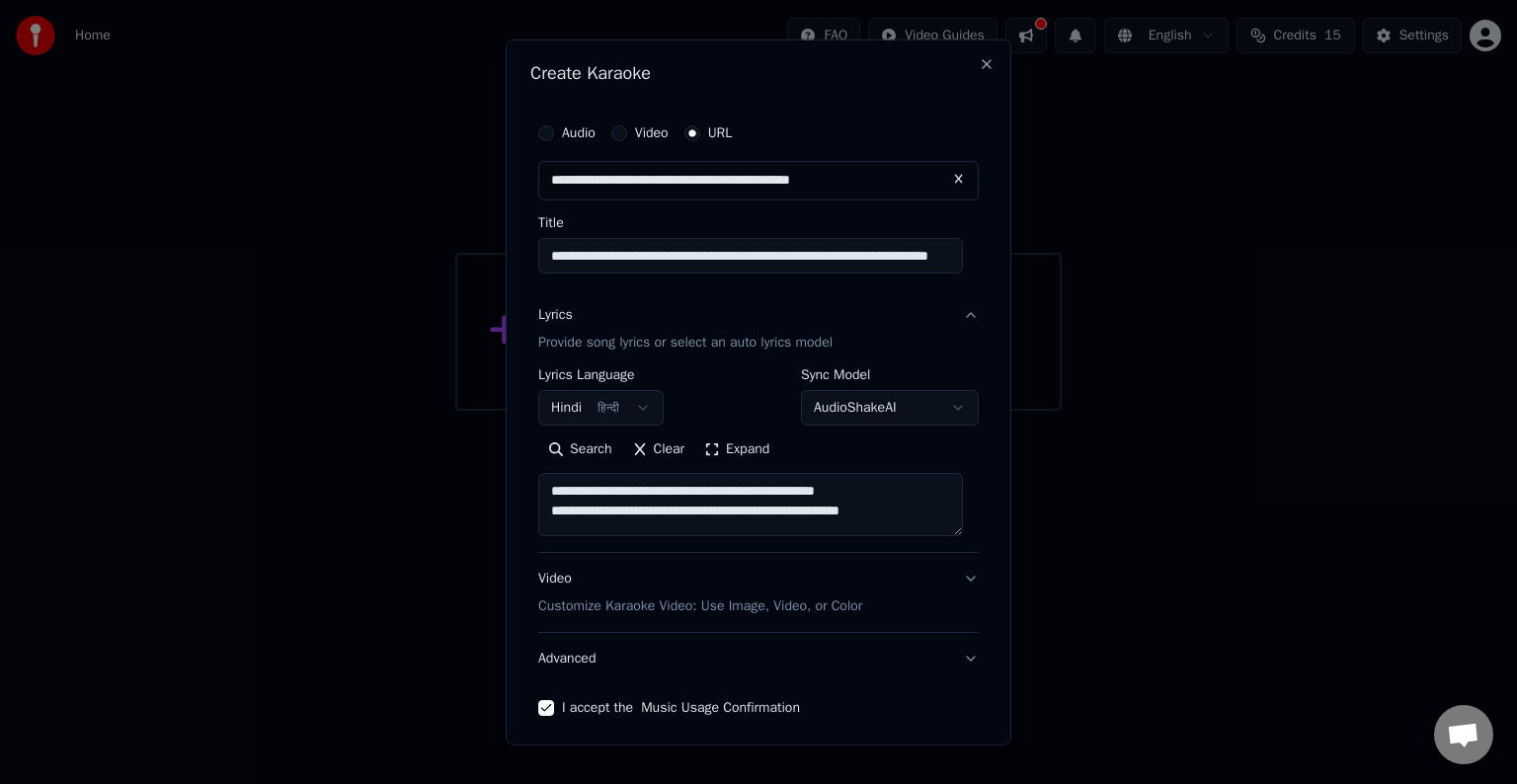 scroll, scrollTop: 24, scrollLeft: 0, axis: vertical 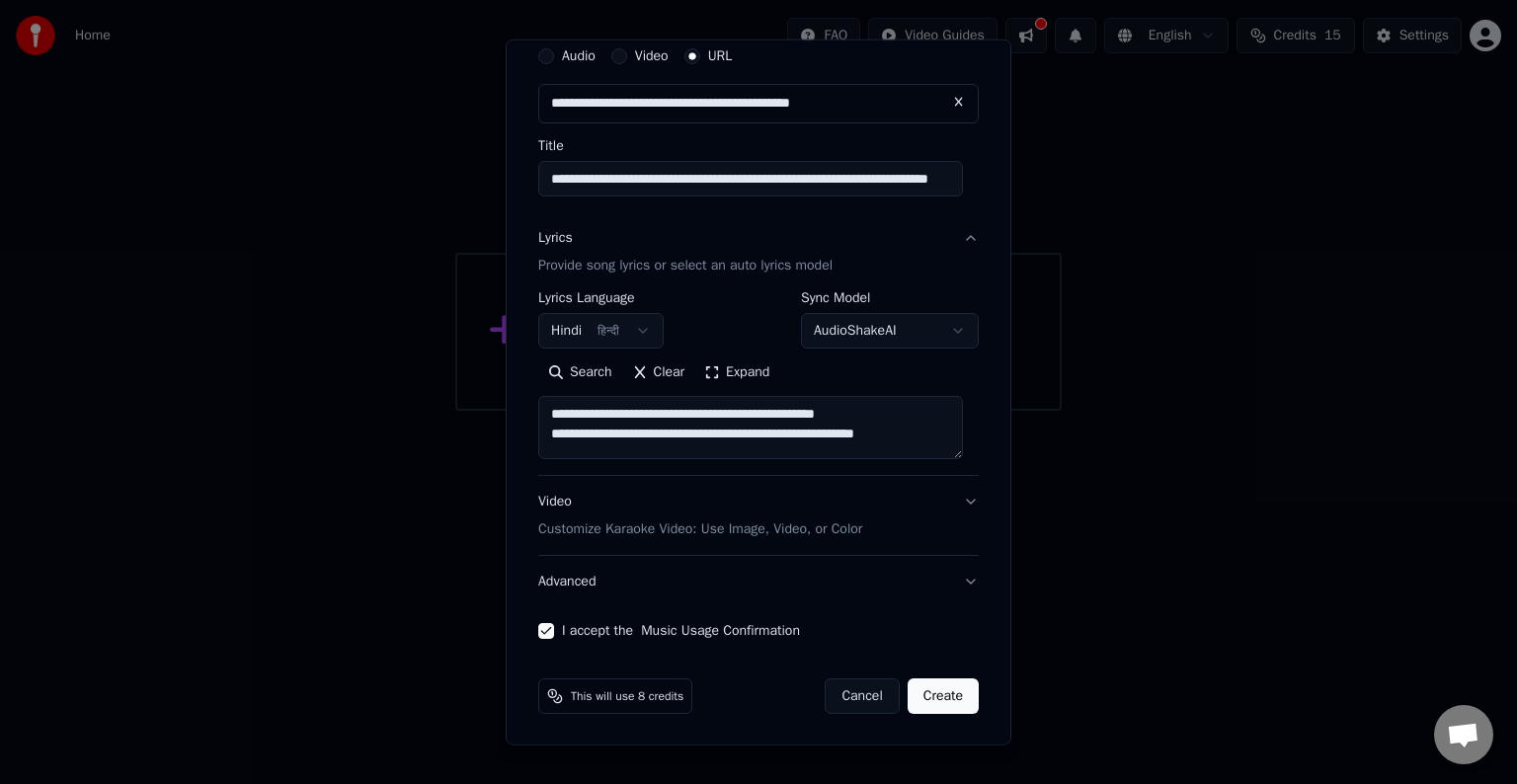 type on "**********" 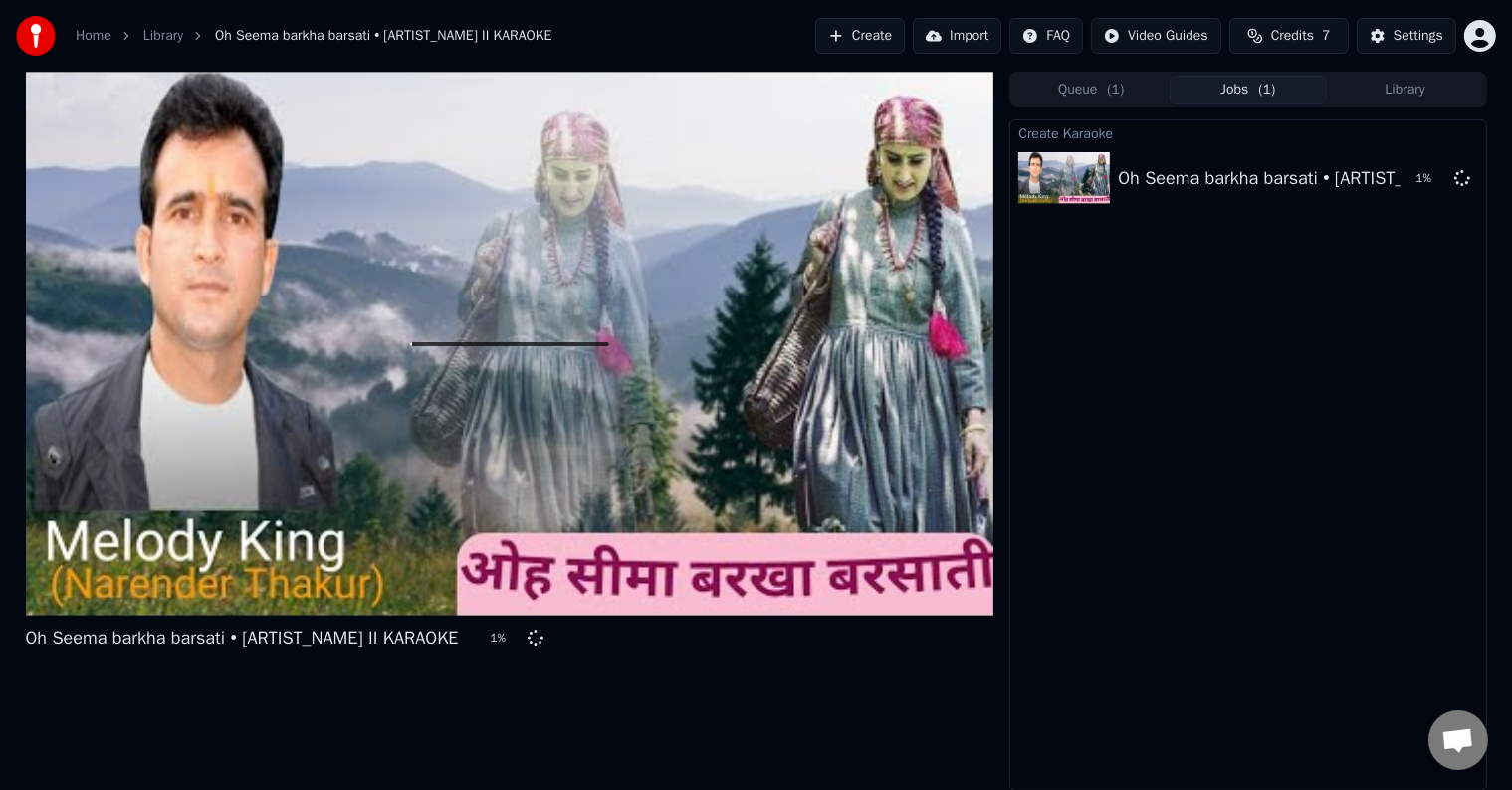 scroll, scrollTop: 0, scrollLeft: 0, axis: both 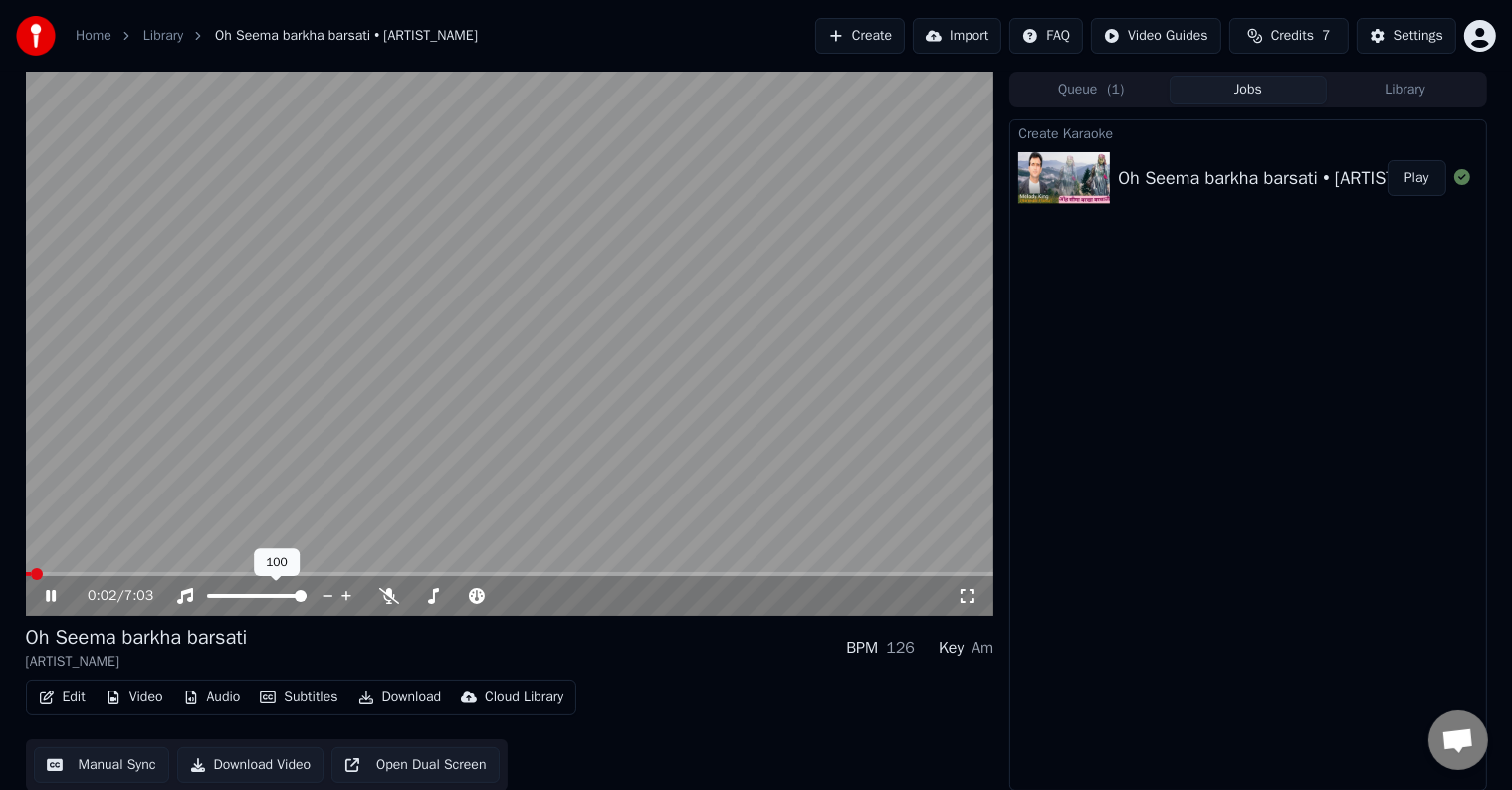 click at bounding box center [301, 596] 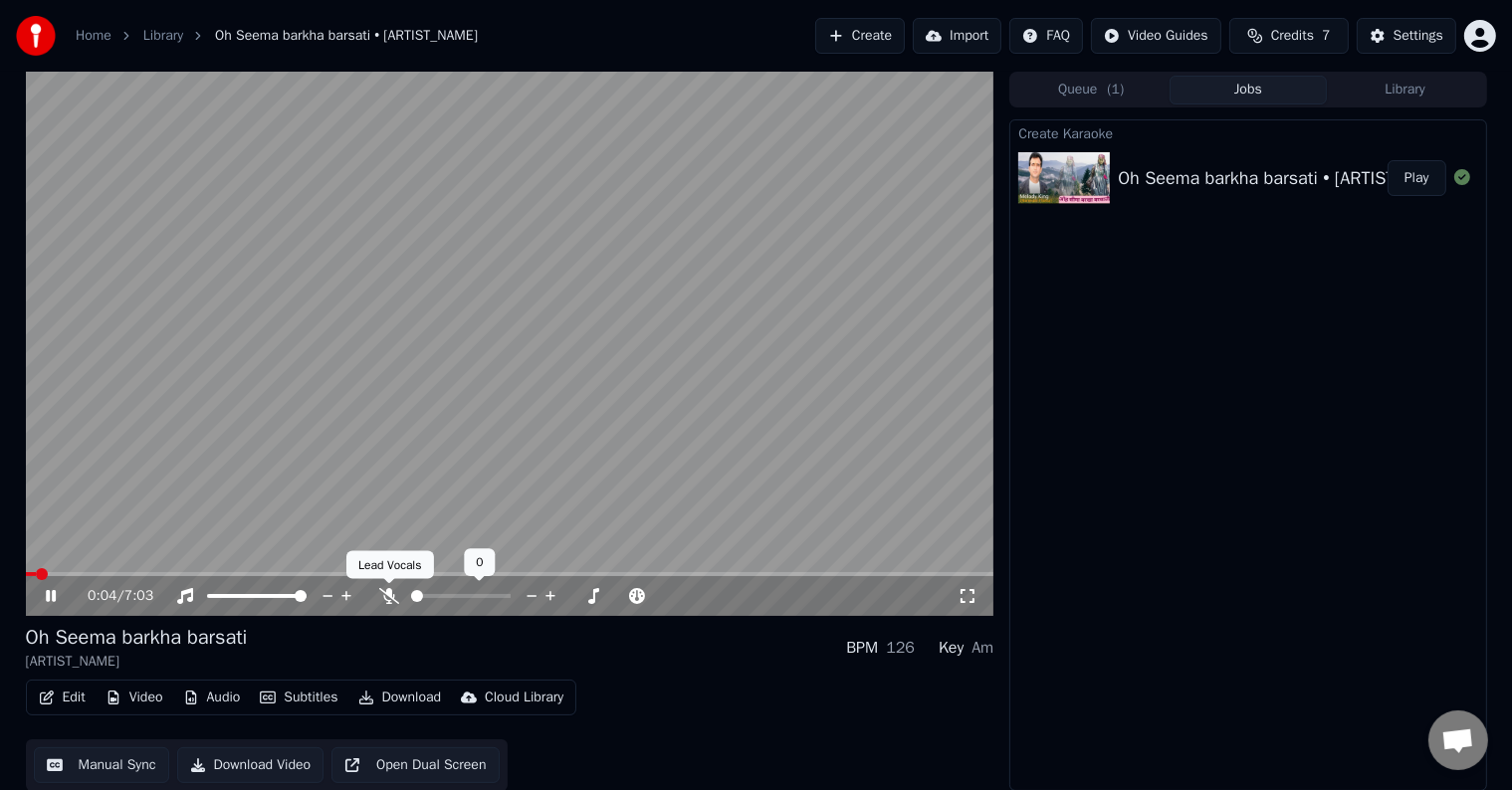 click 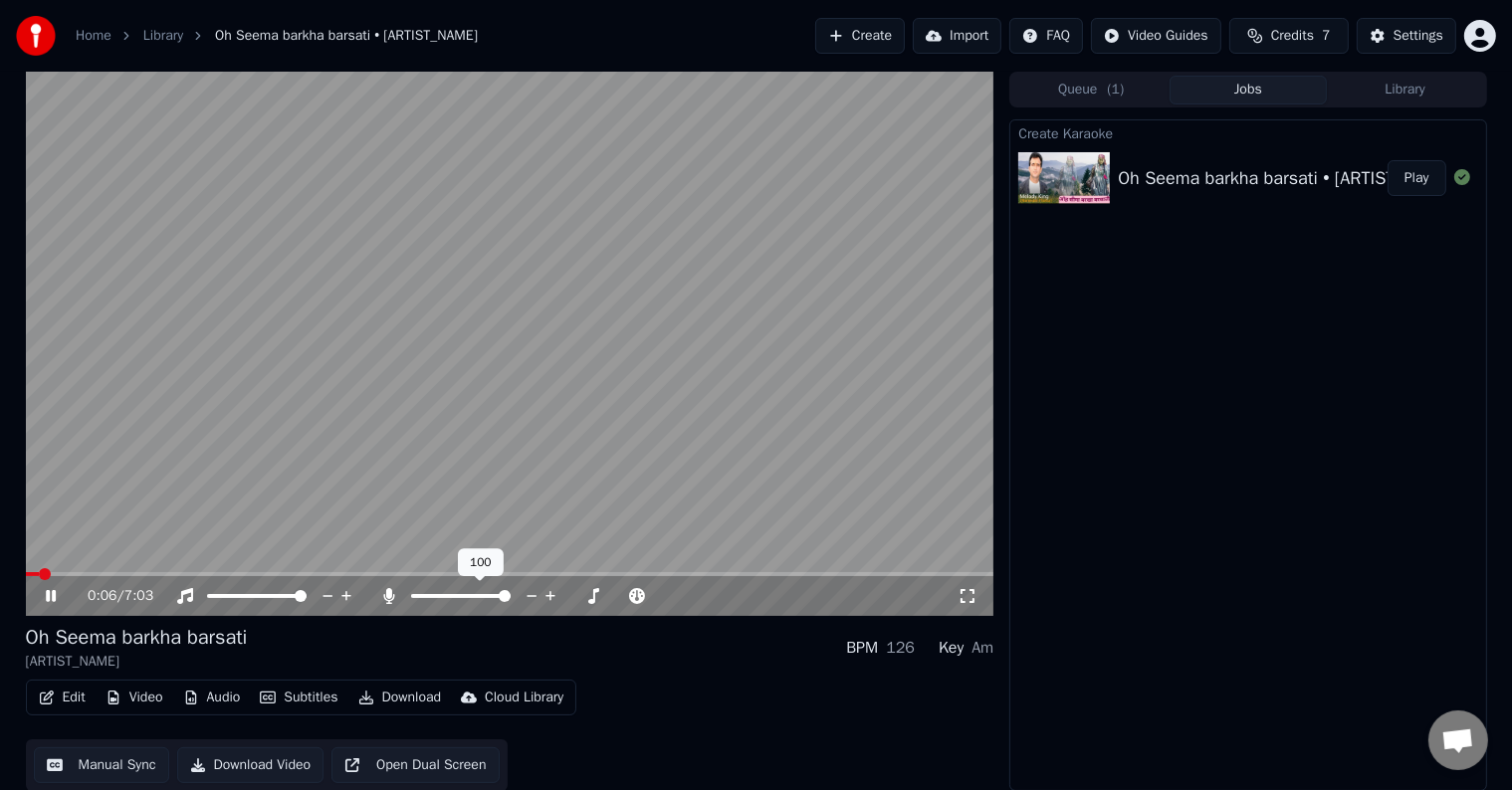 click 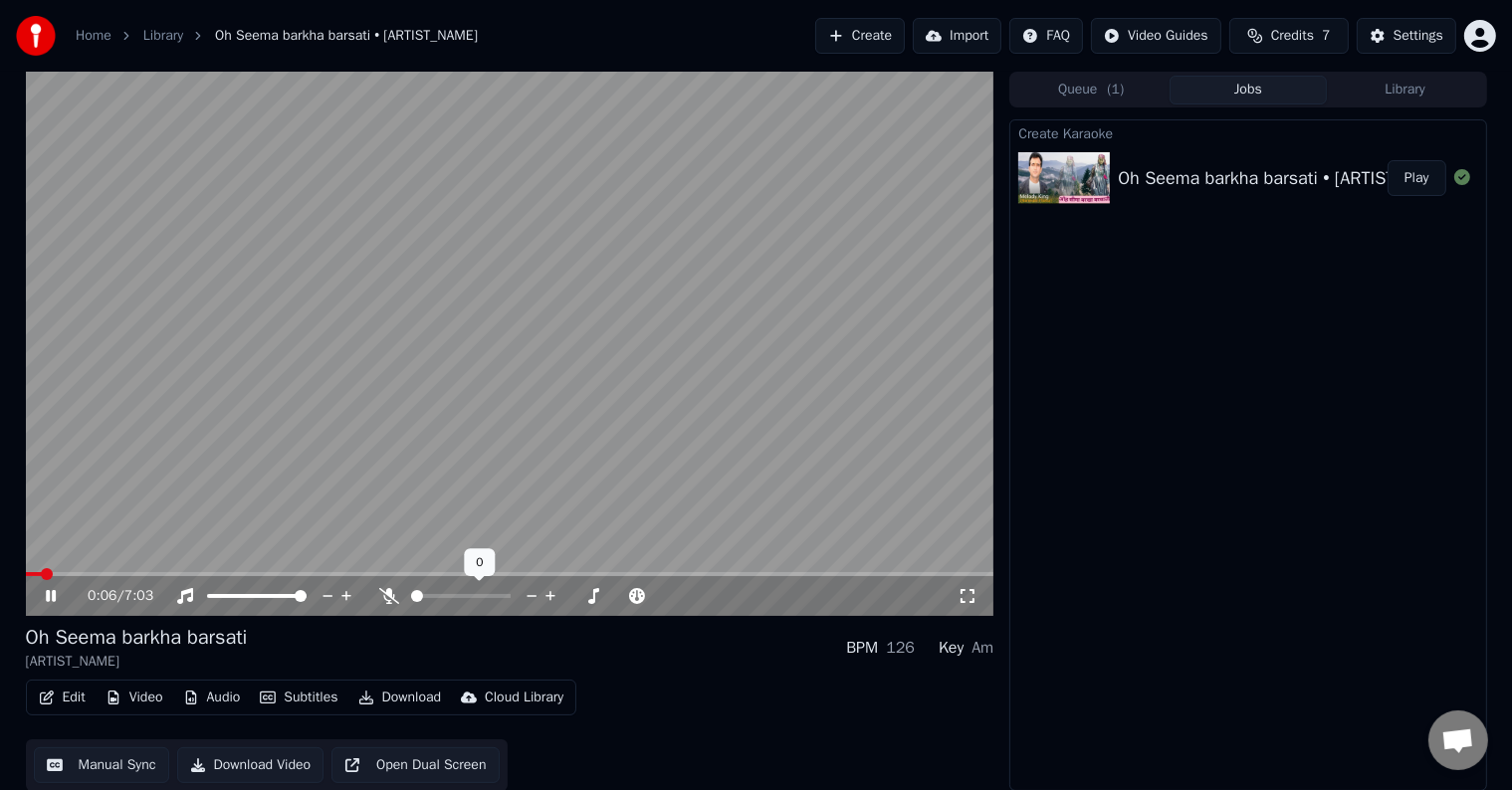 click 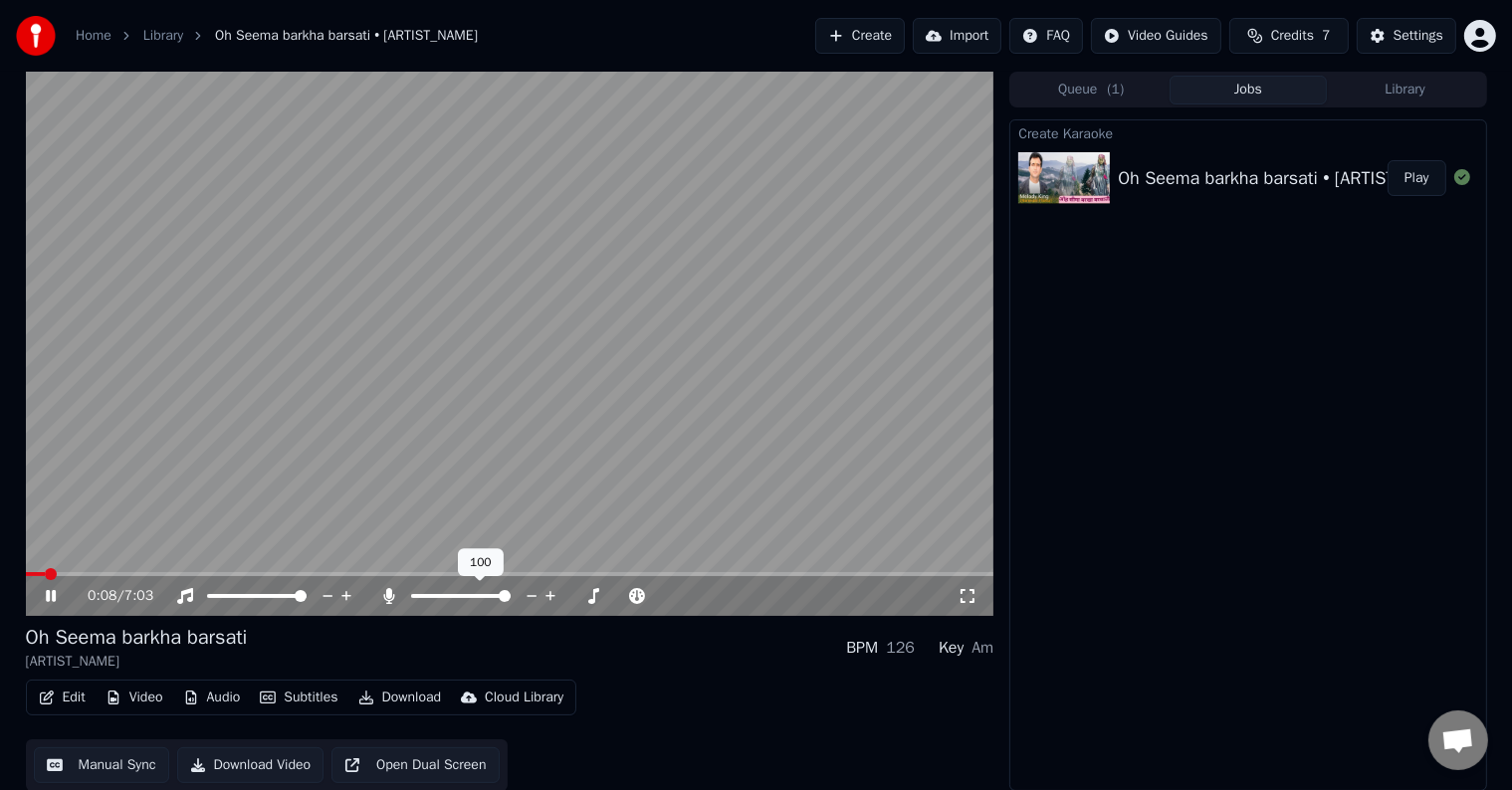 click 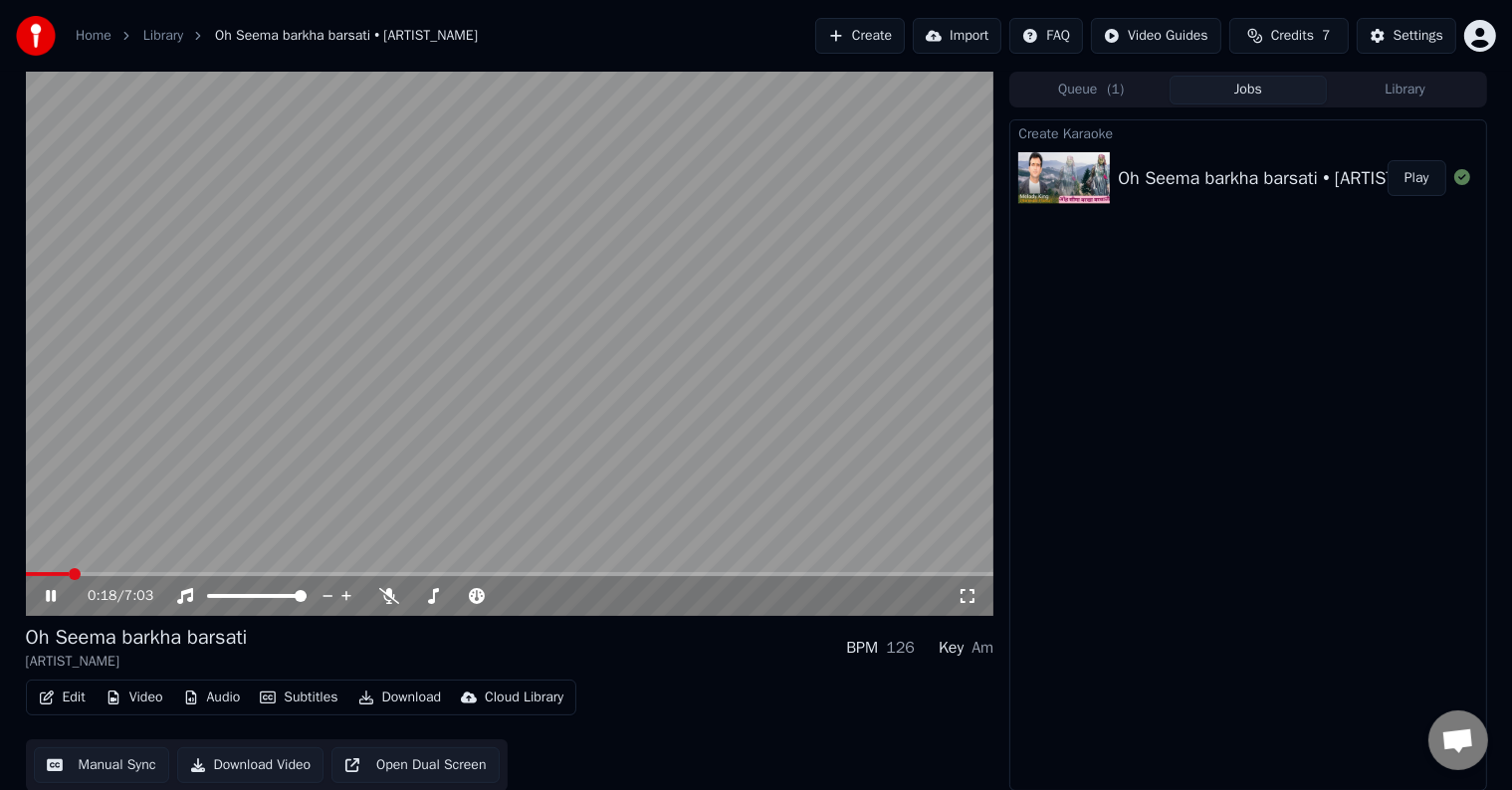 scroll, scrollTop: 1, scrollLeft: 0, axis: vertical 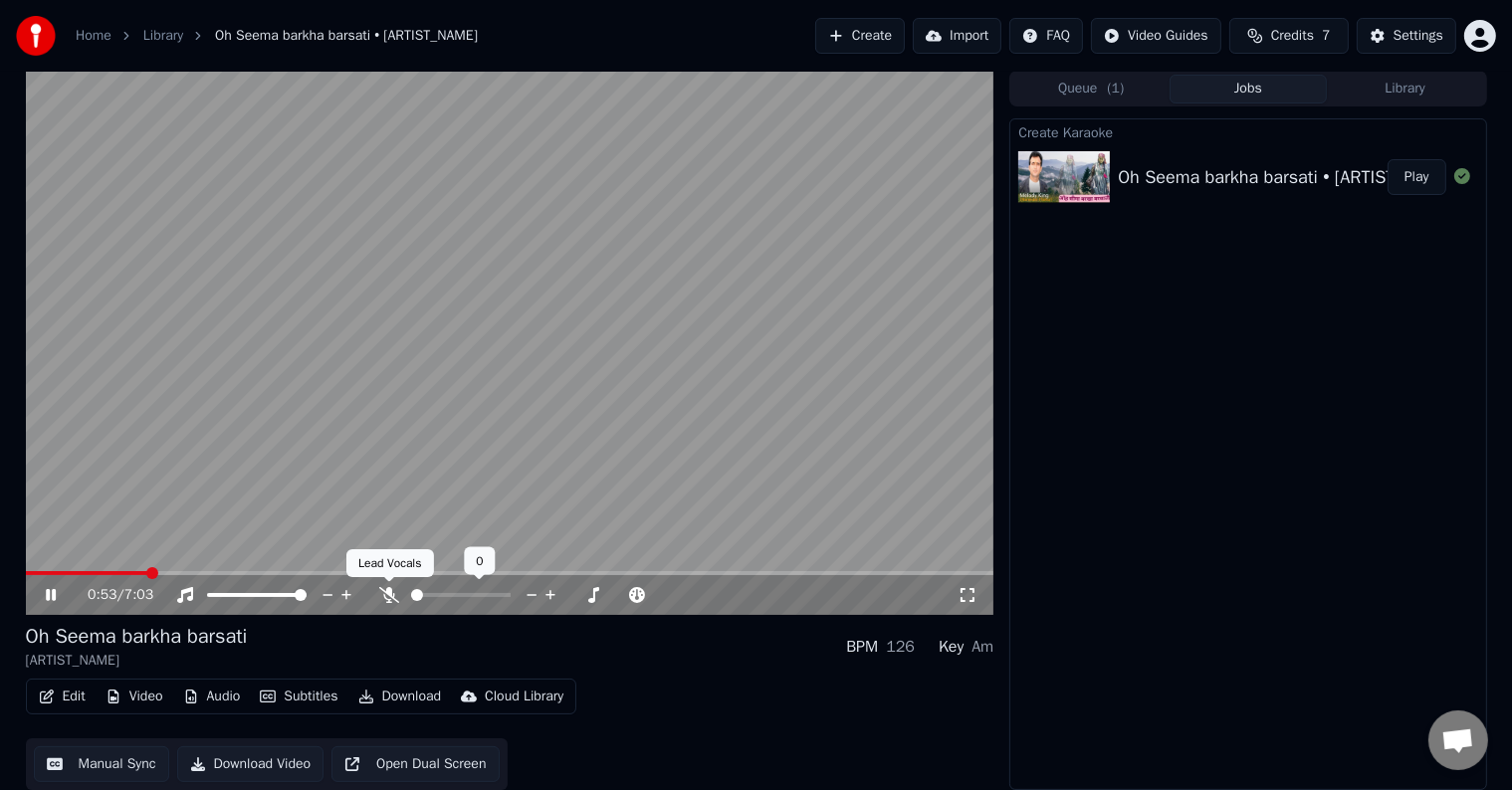 click 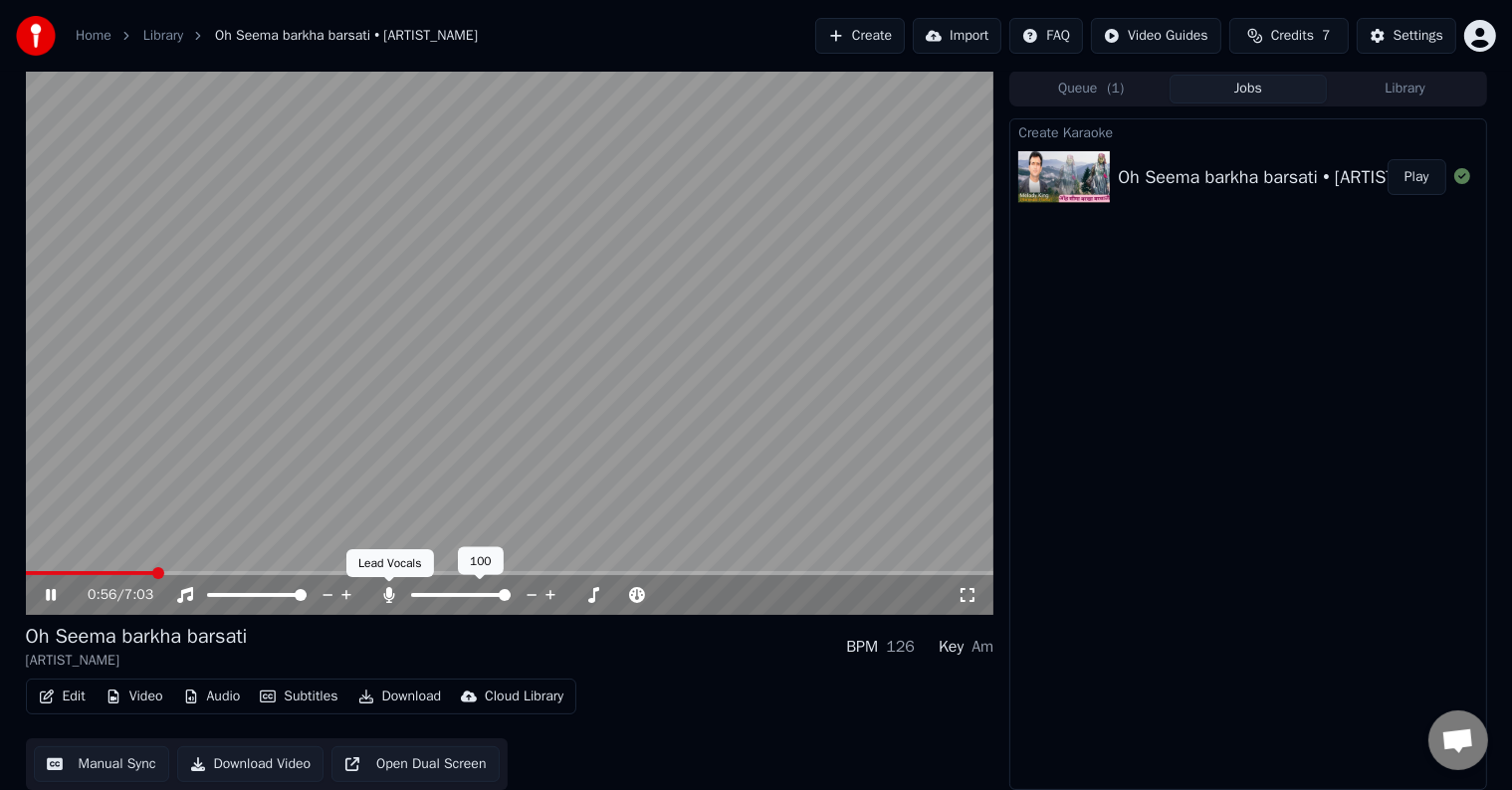 click 